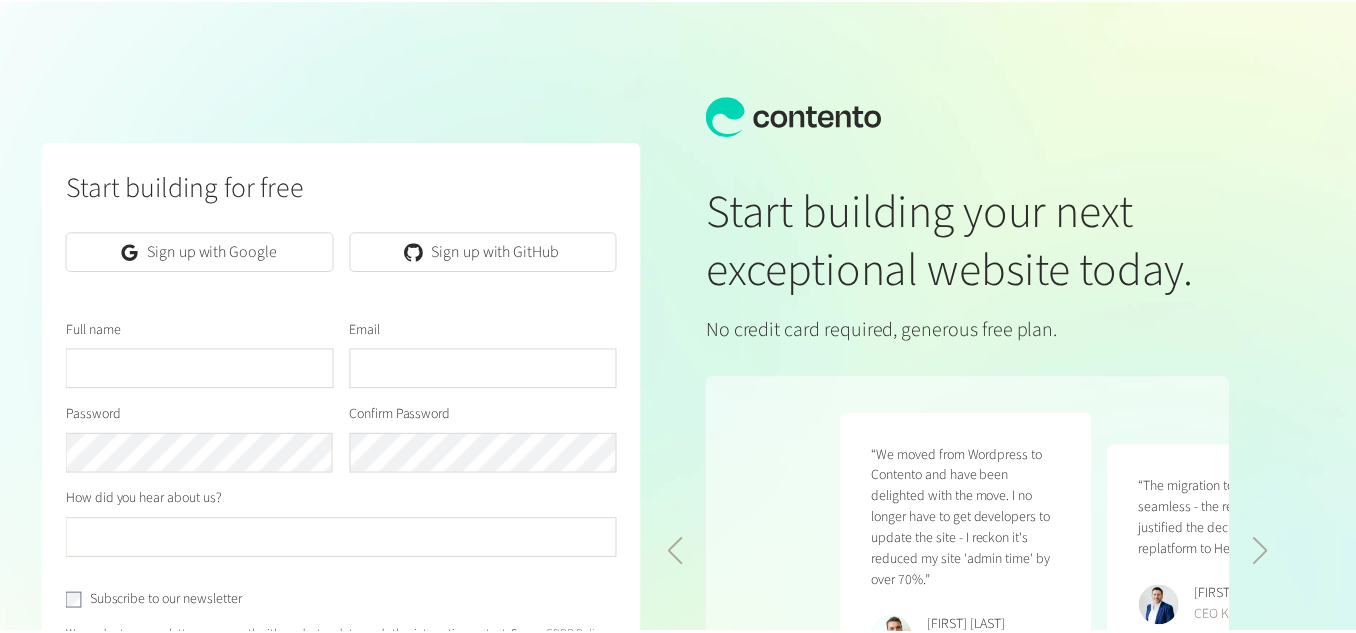 scroll, scrollTop: 0, scrollLeft: 0, axis: both 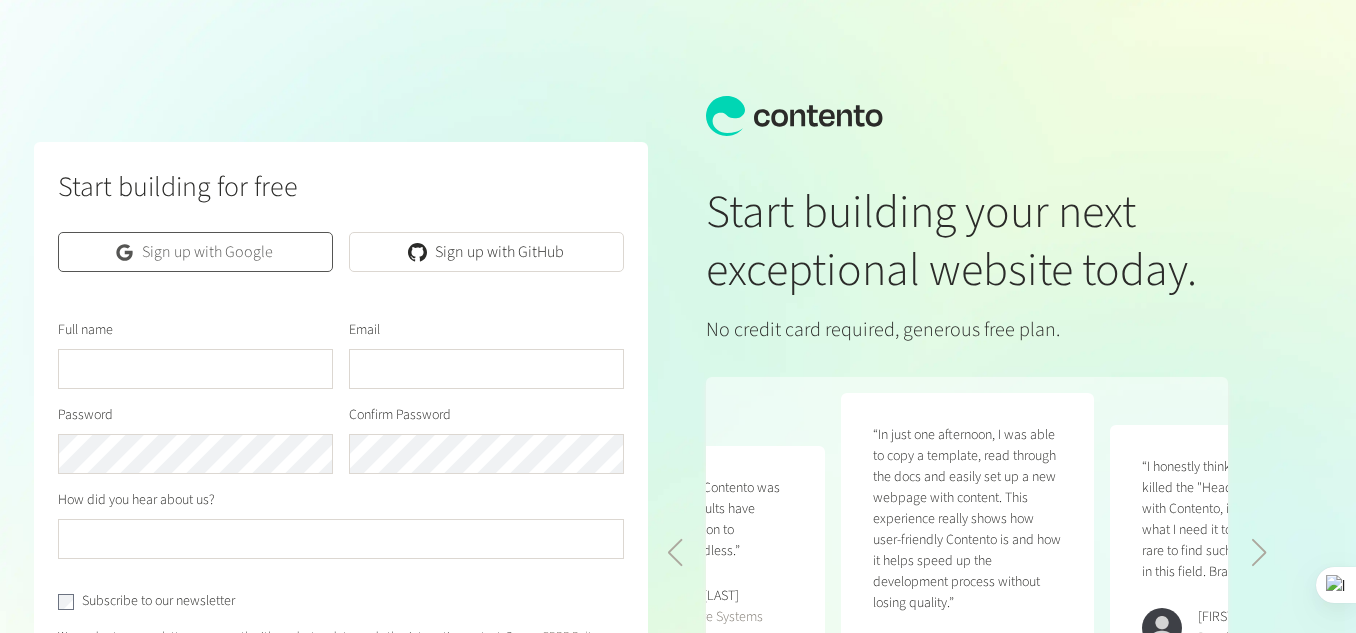click on "Sign up with Google" 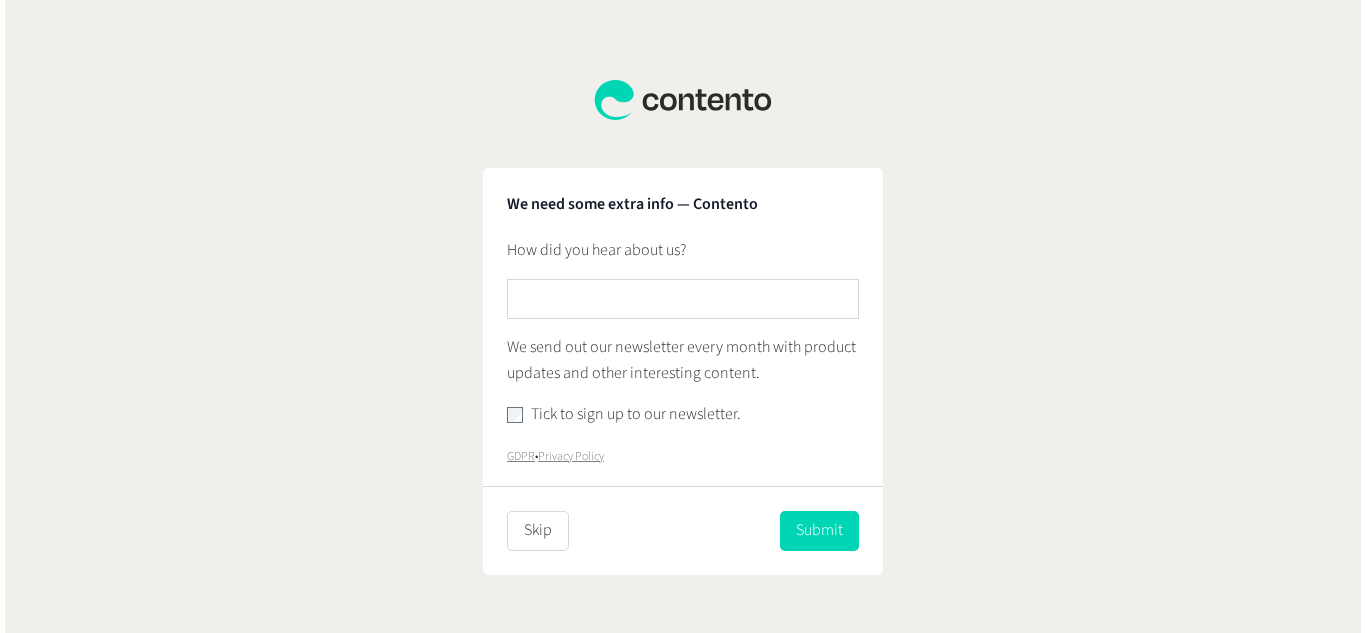 scroll, scrollTop: 0, scrollLeft: 0, axis: both 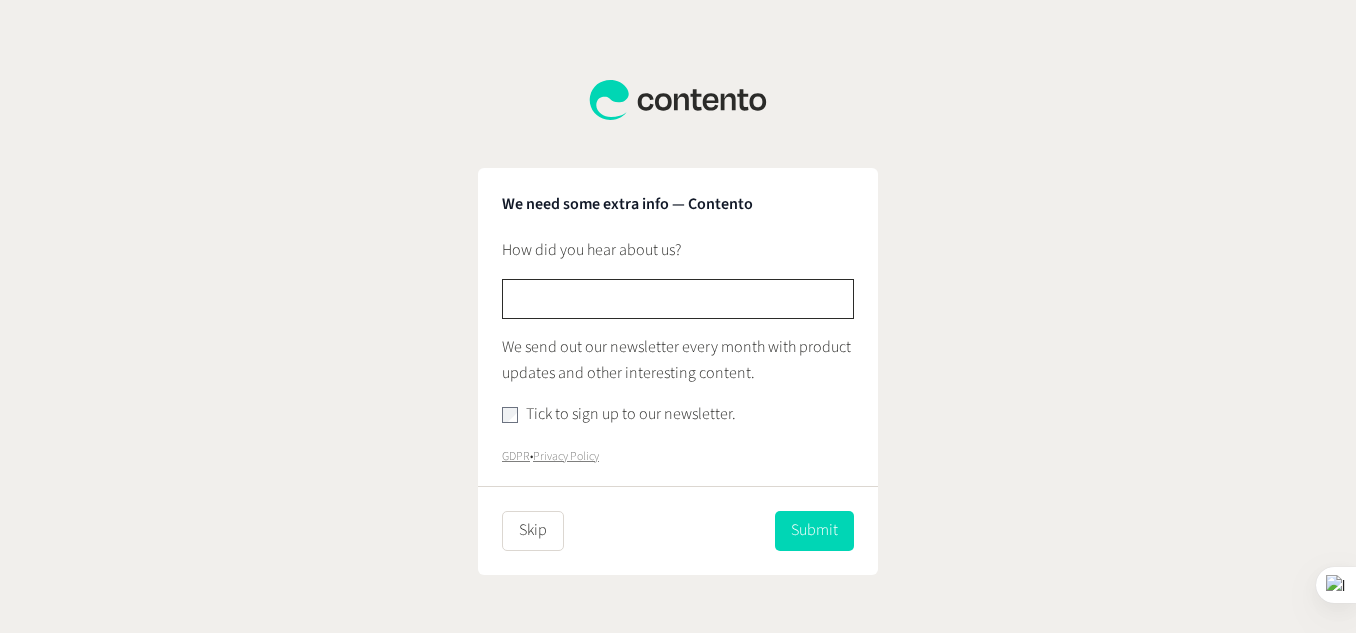 click 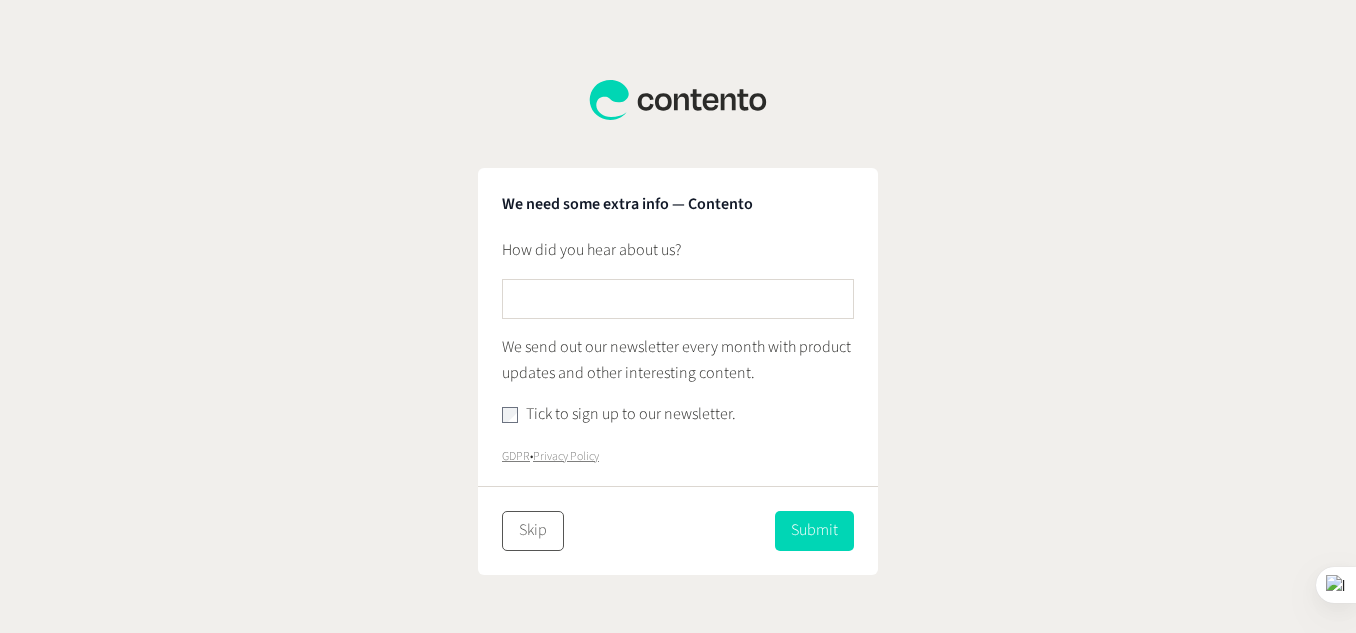 click on "Skip" 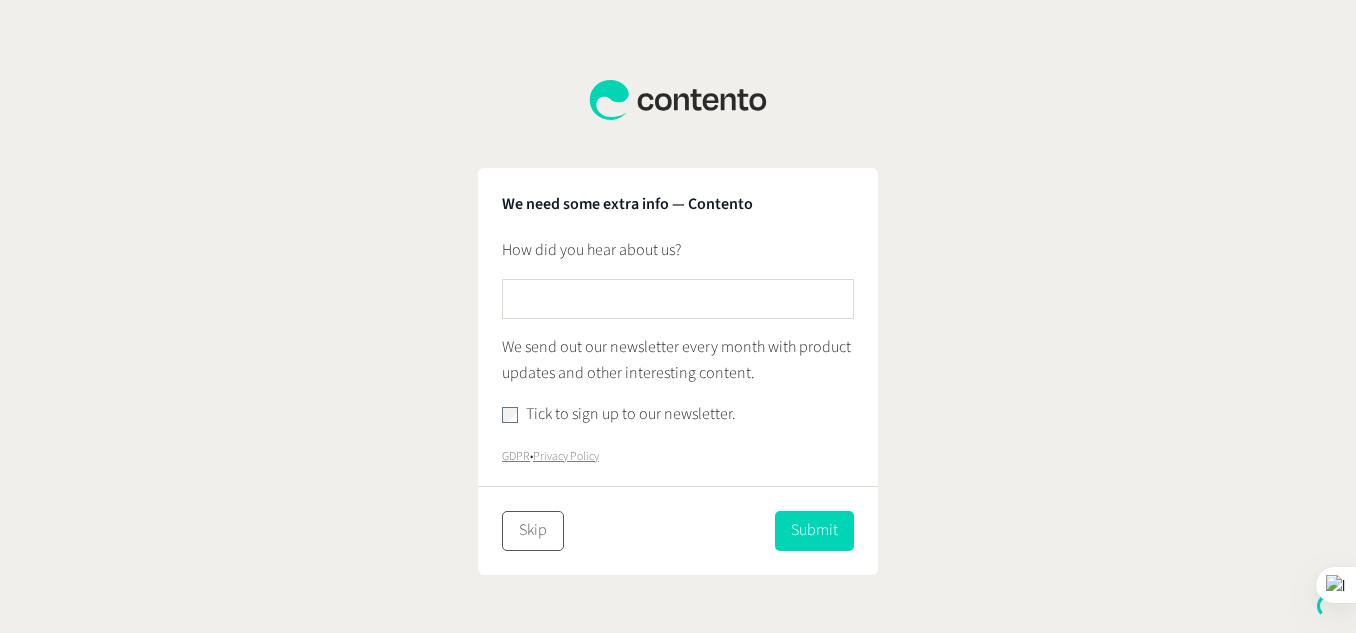 click on "Skip" 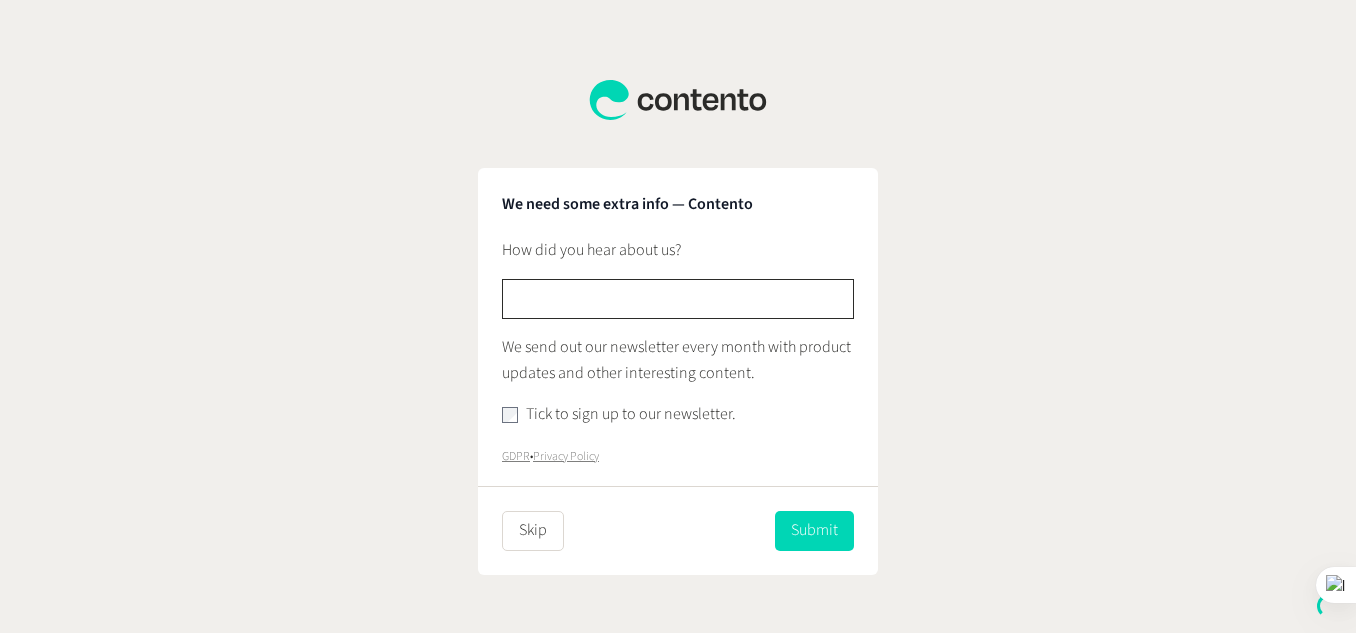 click 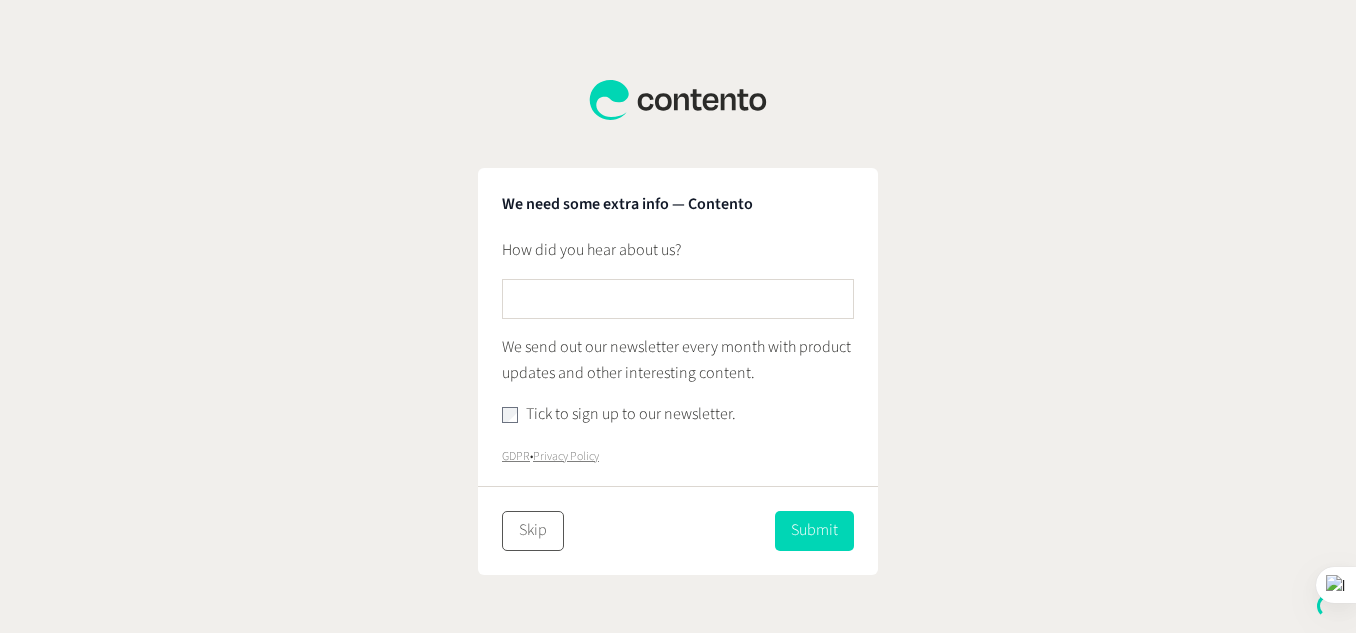 click on "Skip" 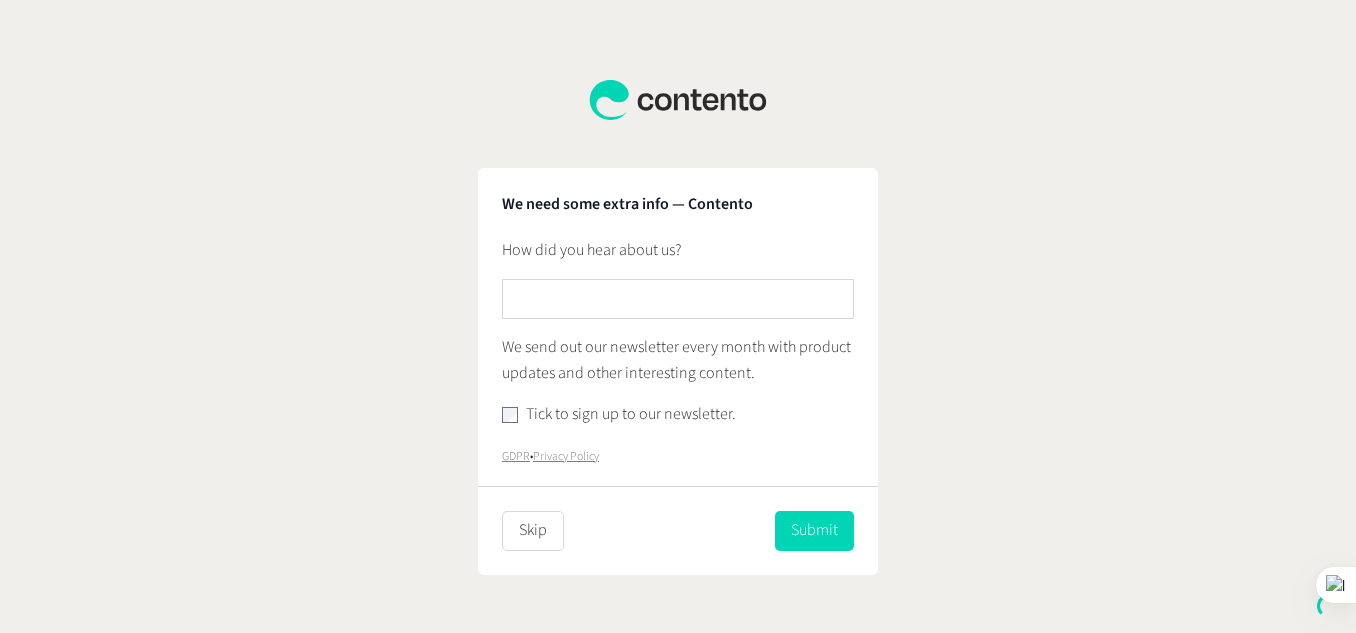 click on "We need some extra info from you …  How did you hear about us?   We send out our newsletter every month with product updates and other interesting content.   Tick to sign up to our newsletter.   GDPR   •   Privacy Policy   Skip   Submit" 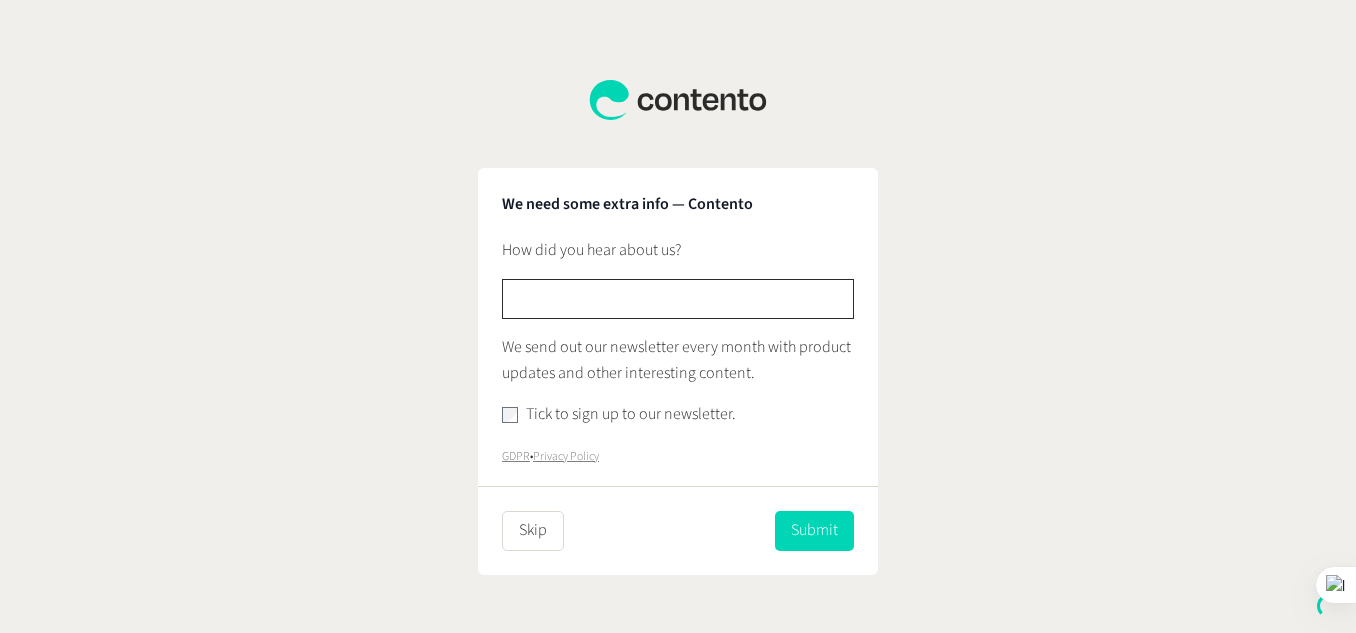 click 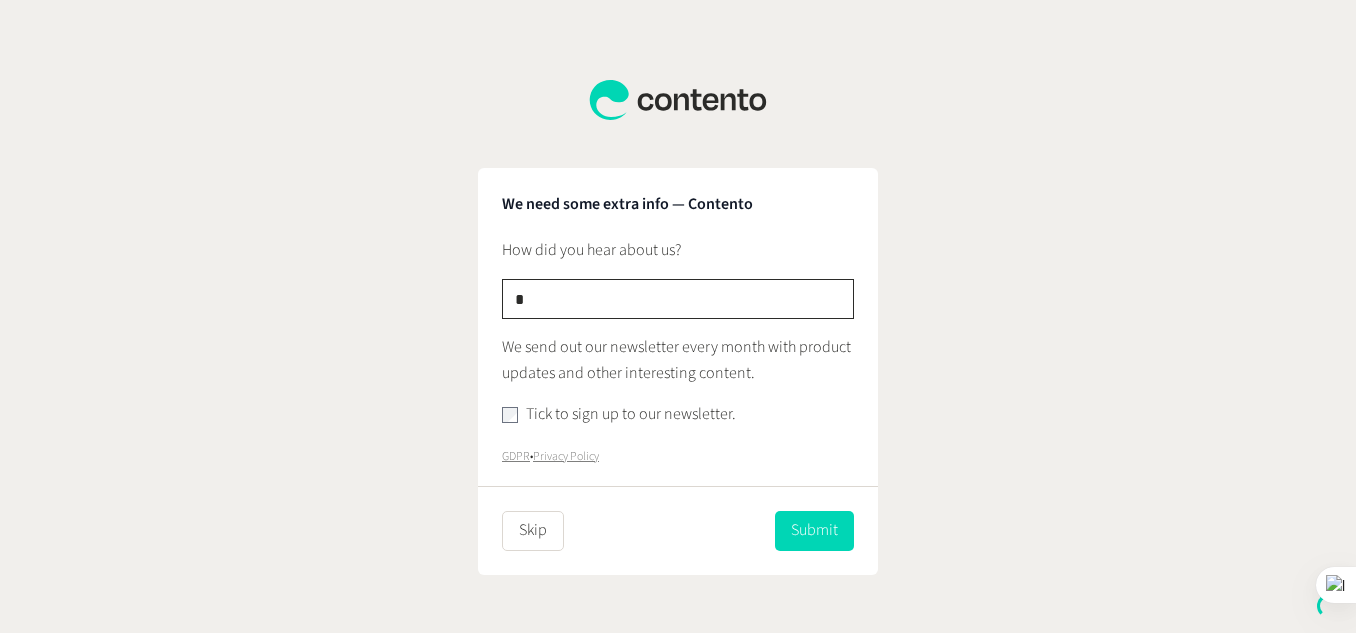 type on "**" 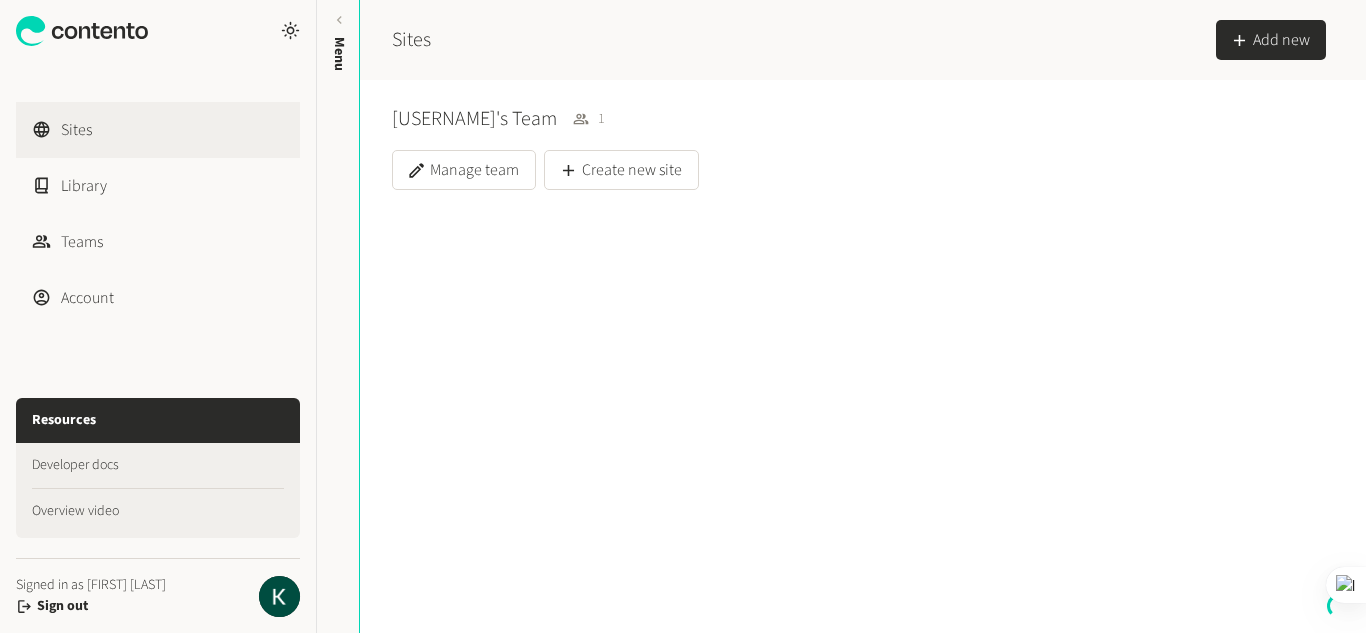 type 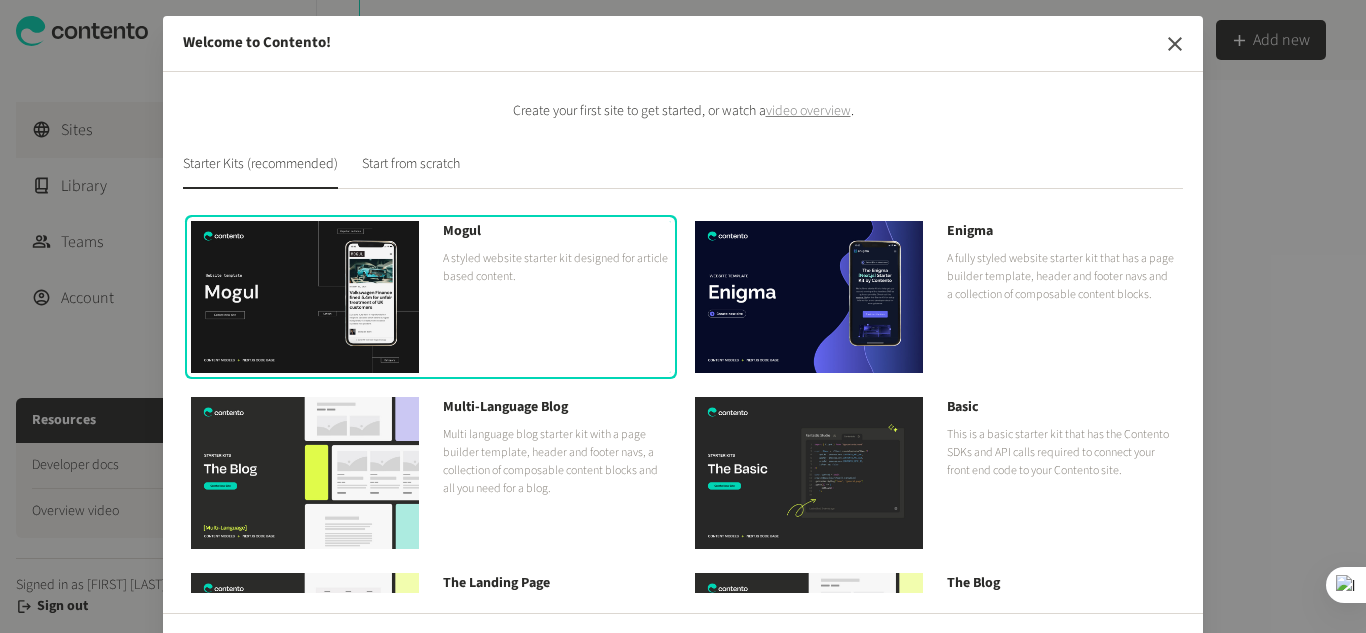 click 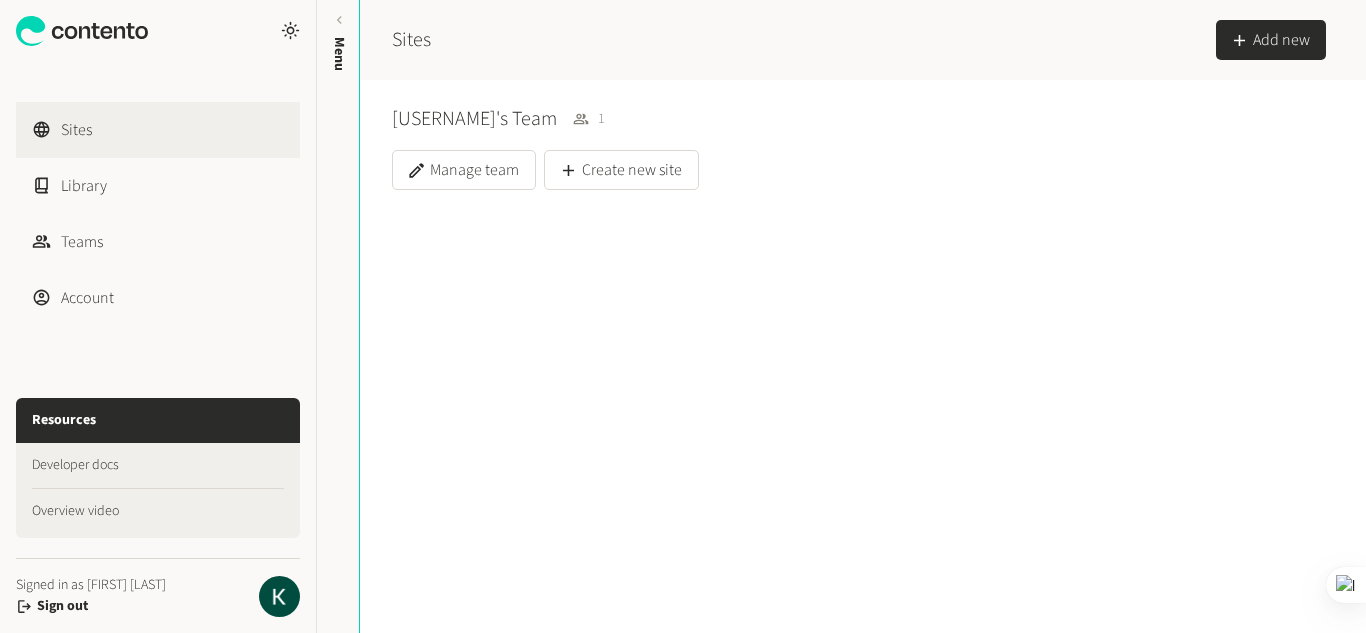 click 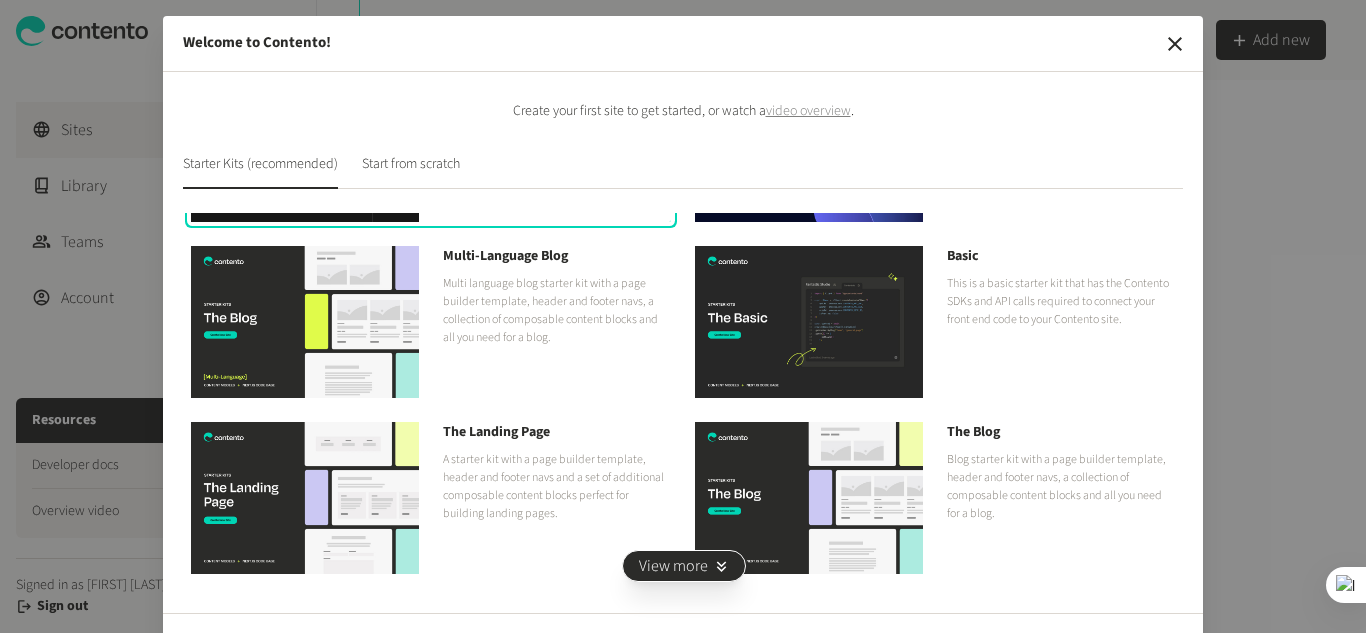 scroll, scrollTop: 200, scrollLeft: 0, axis: vertical 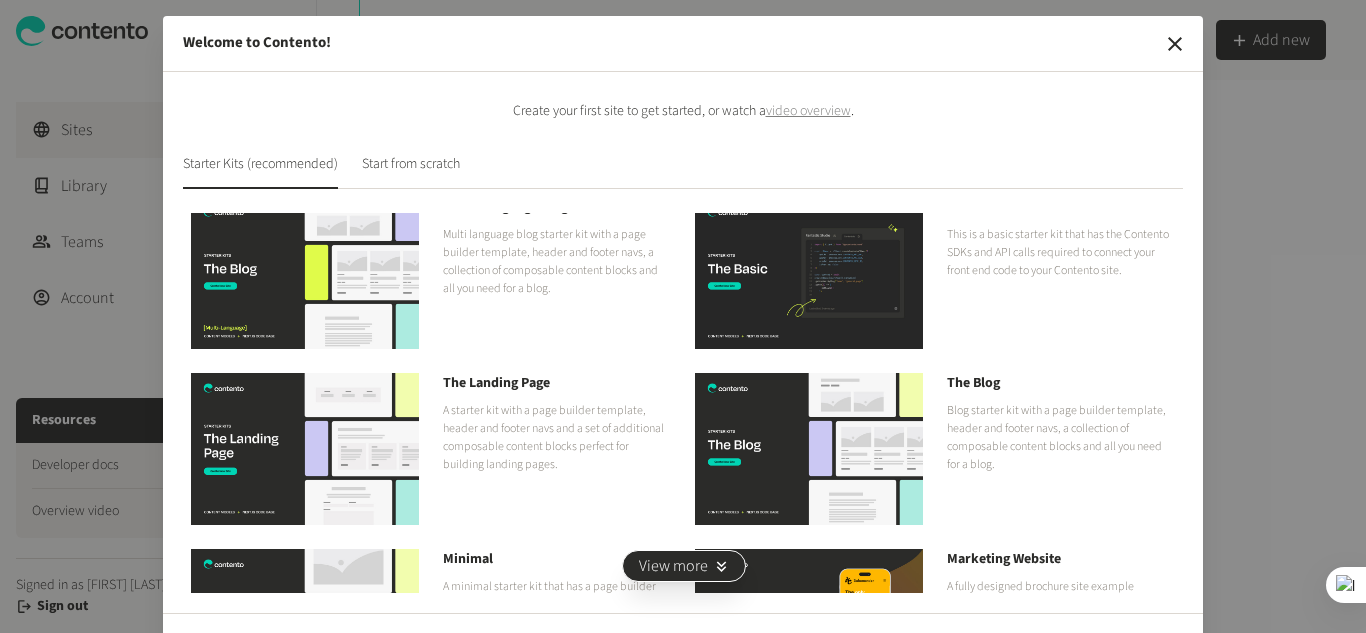 click on "A starter kit with a page builder template, header and footer navs and a set of additional composable content blocks perfect for building landing pages." at bounding box center (557, 438) 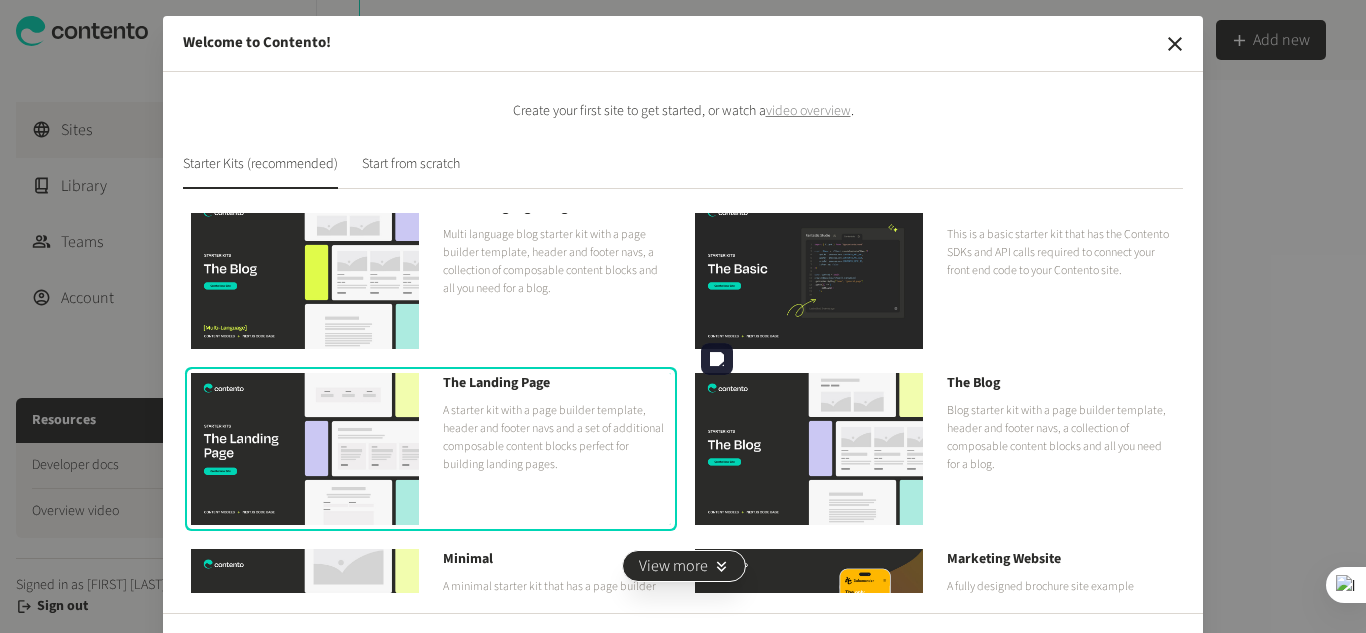 scroll, scrollTop: 309, scrollLeft: 0, axis: vertical 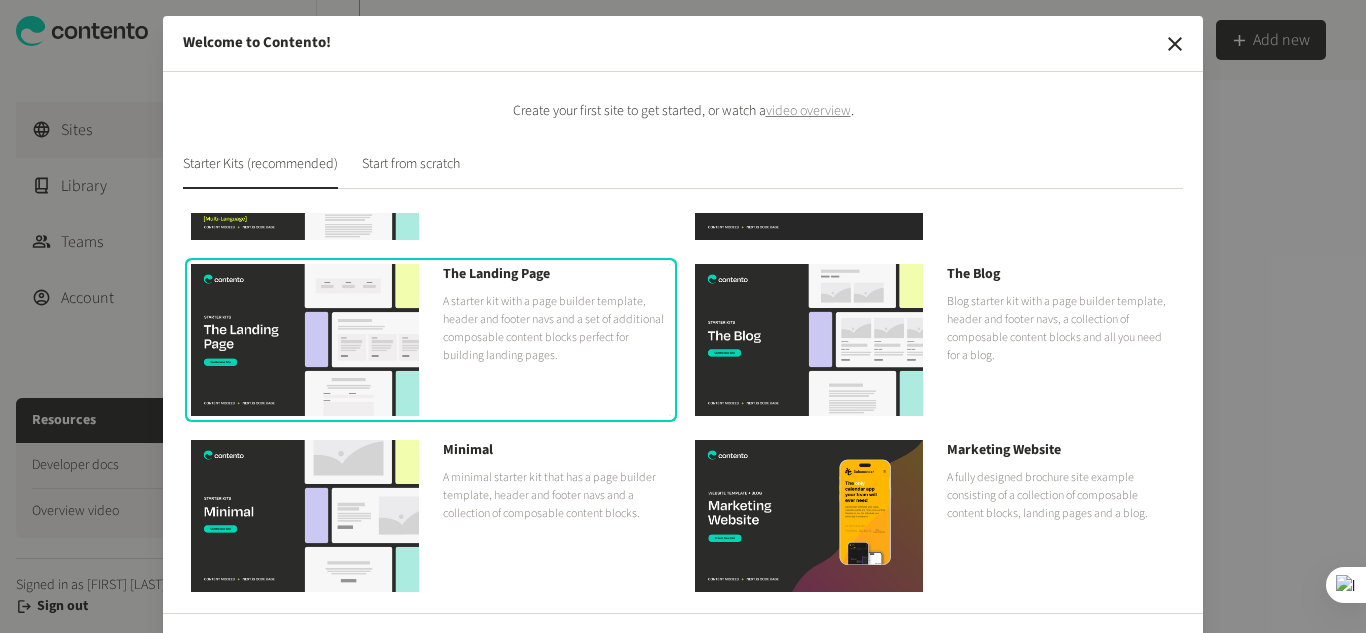 click on "Minimal" at bounding box center (557, 450) 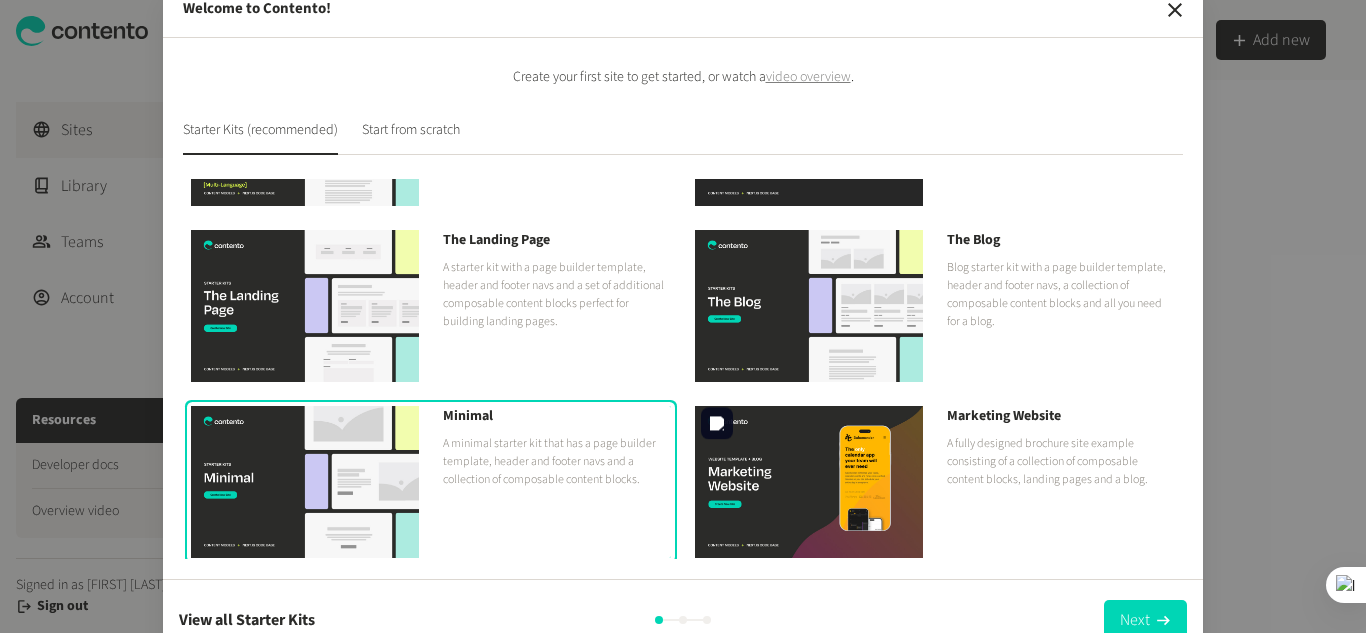 scroll, scrollTop: 77, scrollLeft: 0, axis: vertical 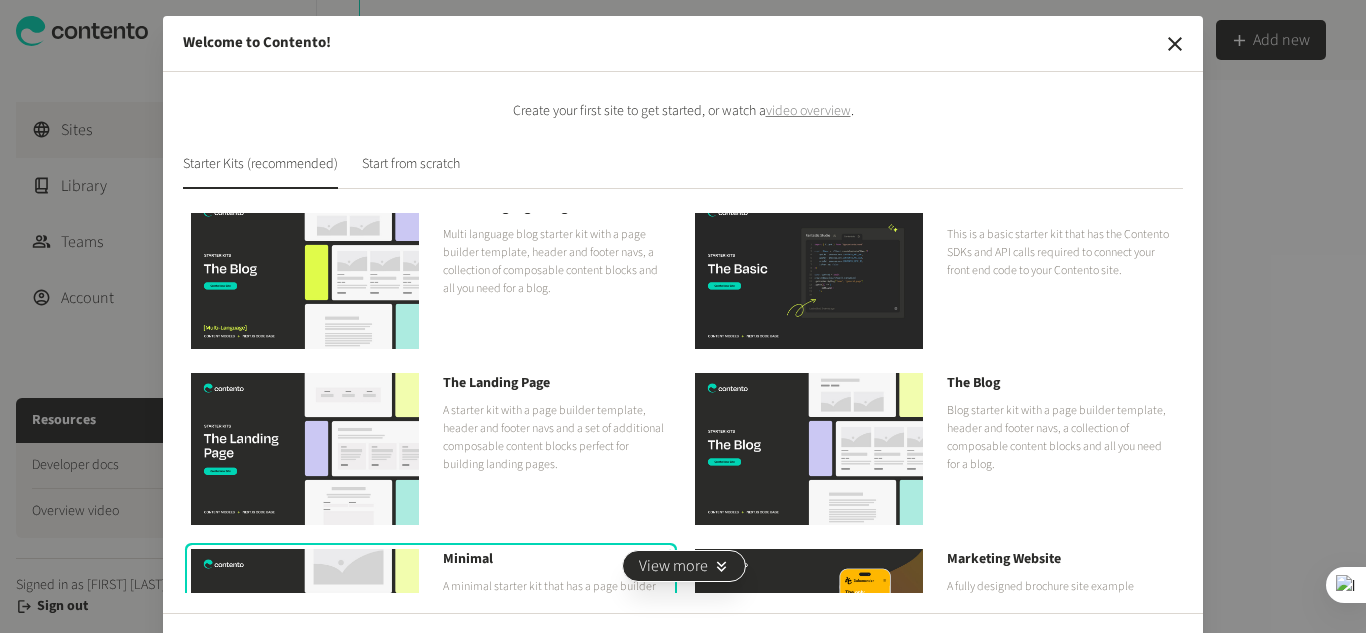 click on "Blog starter kit with a page builder template, header and footer navs, a collection of composable content blocks and all you need for a blog." at bounding box center (1061, 438) 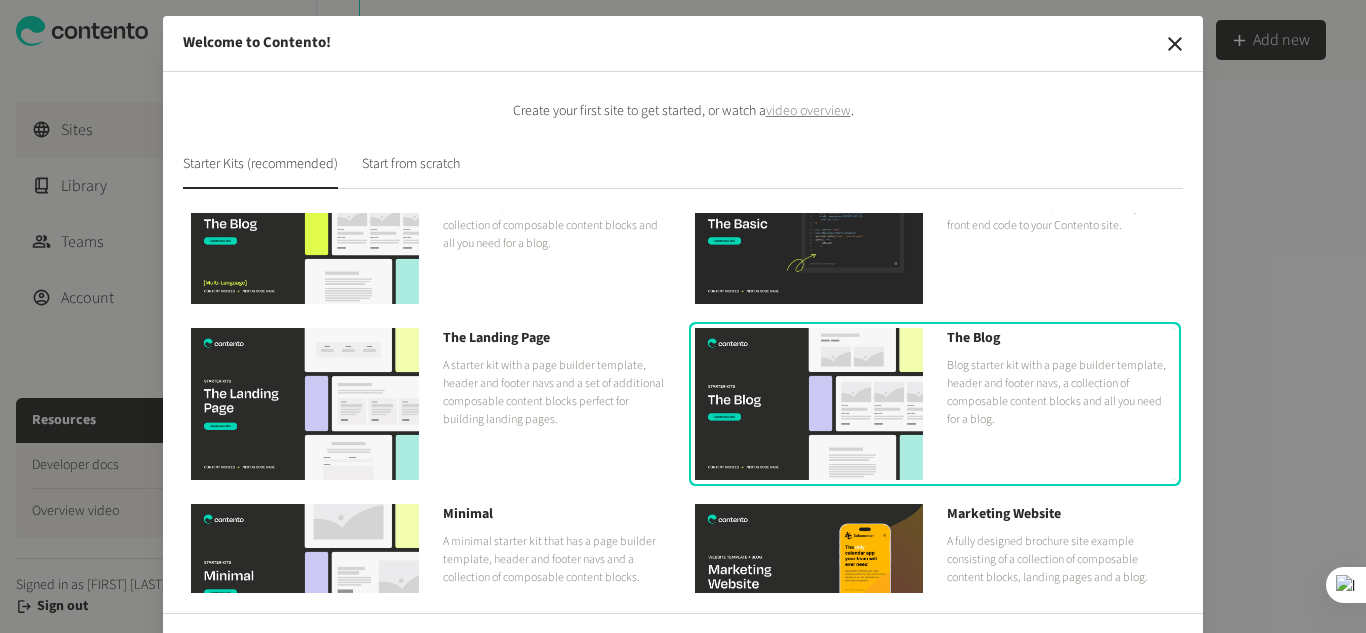 scroll, scrollTop: 309, scrollLeft: 0, axis: vertical 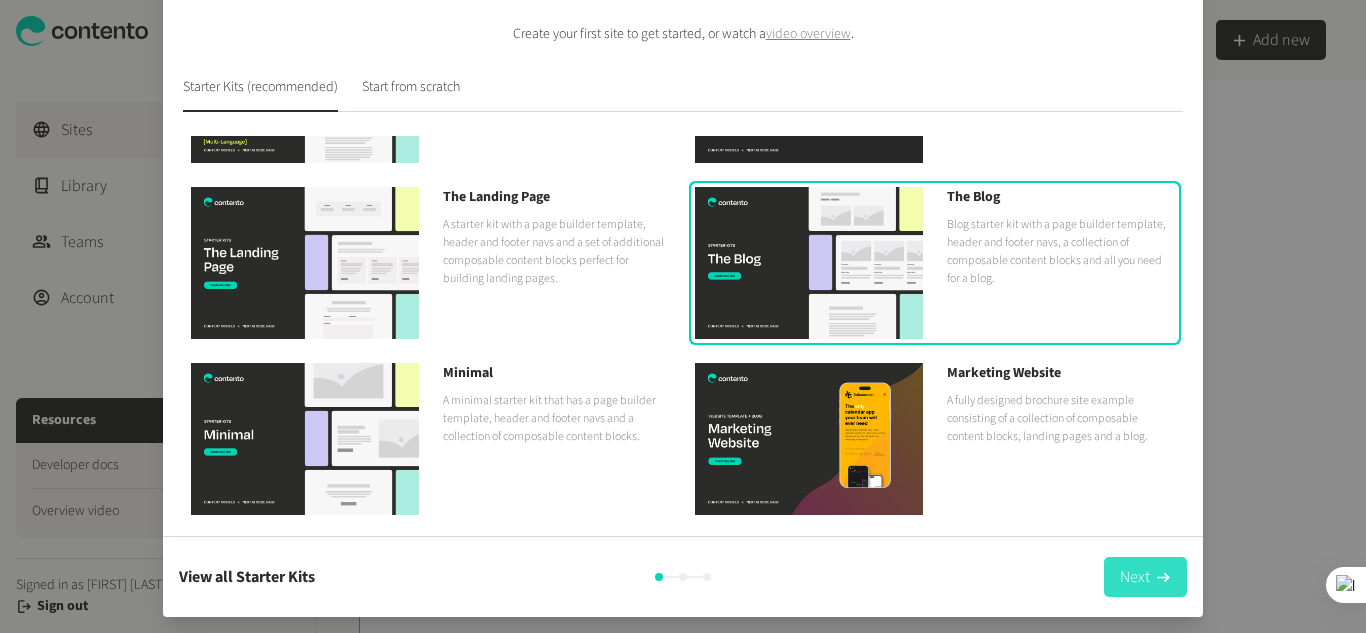 click on "Next" at bounding box center [1145, 577] 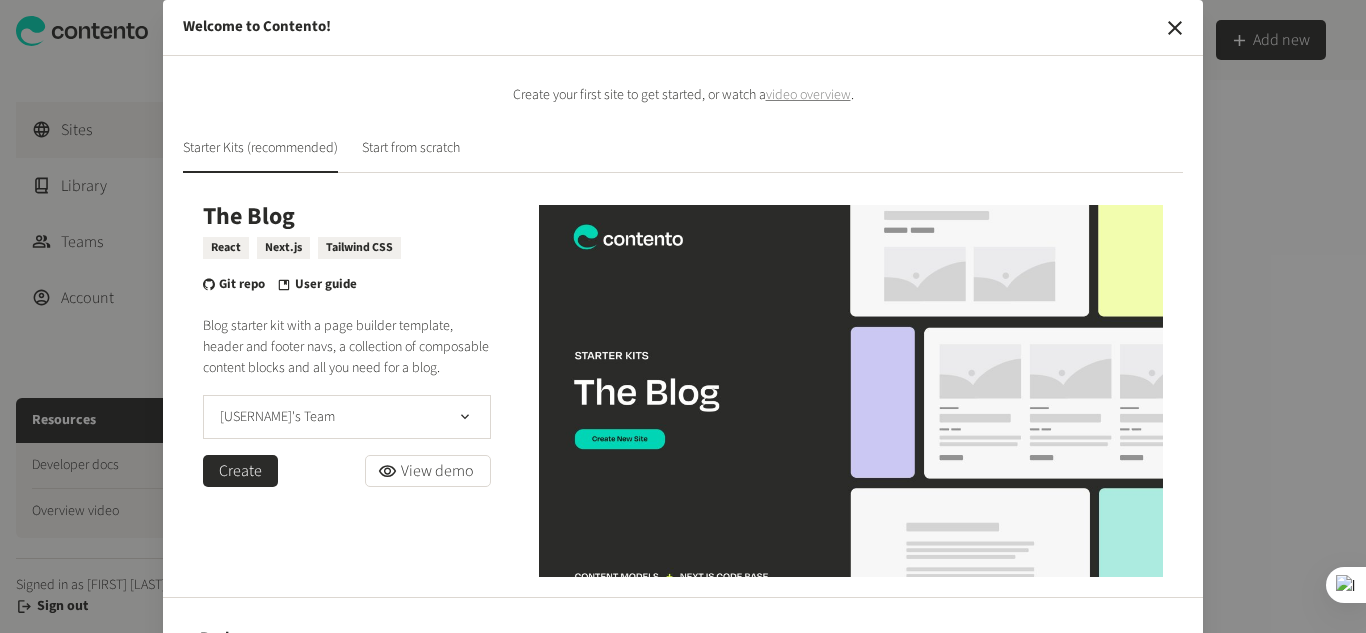 scroll, scrollTop: 77, scrollLeft: 0, axis: vertical 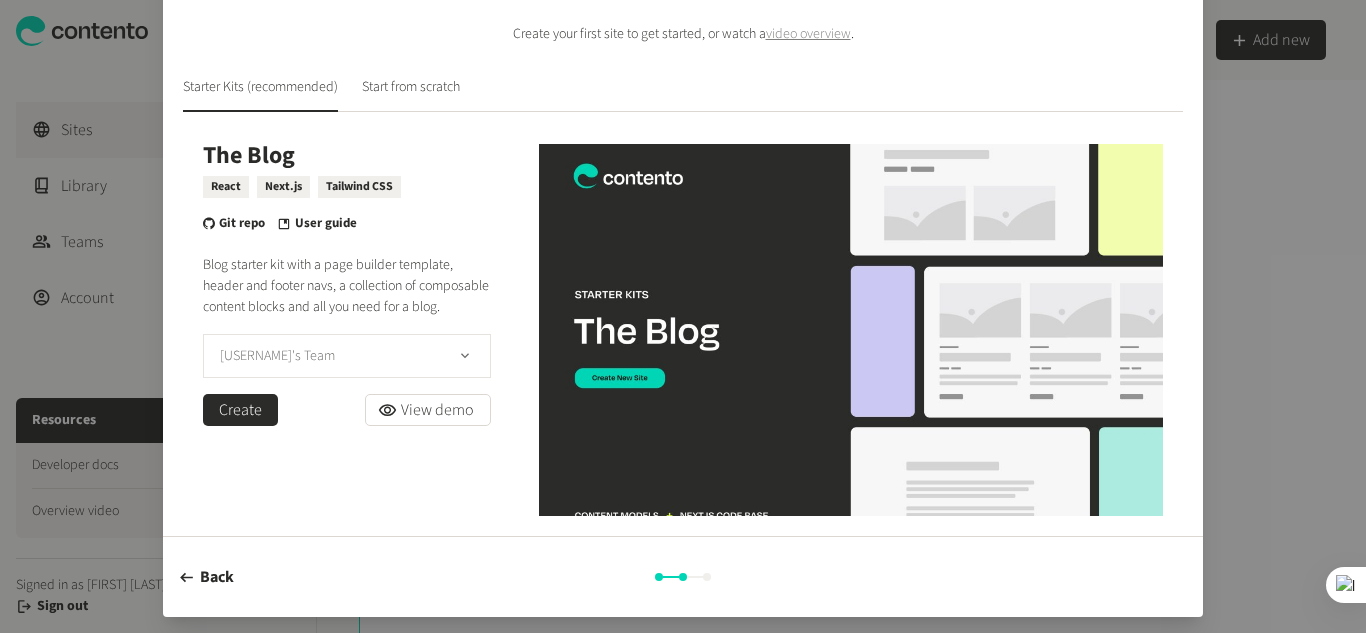 click on "Khaled's Team" at bounding box center [347, 356] 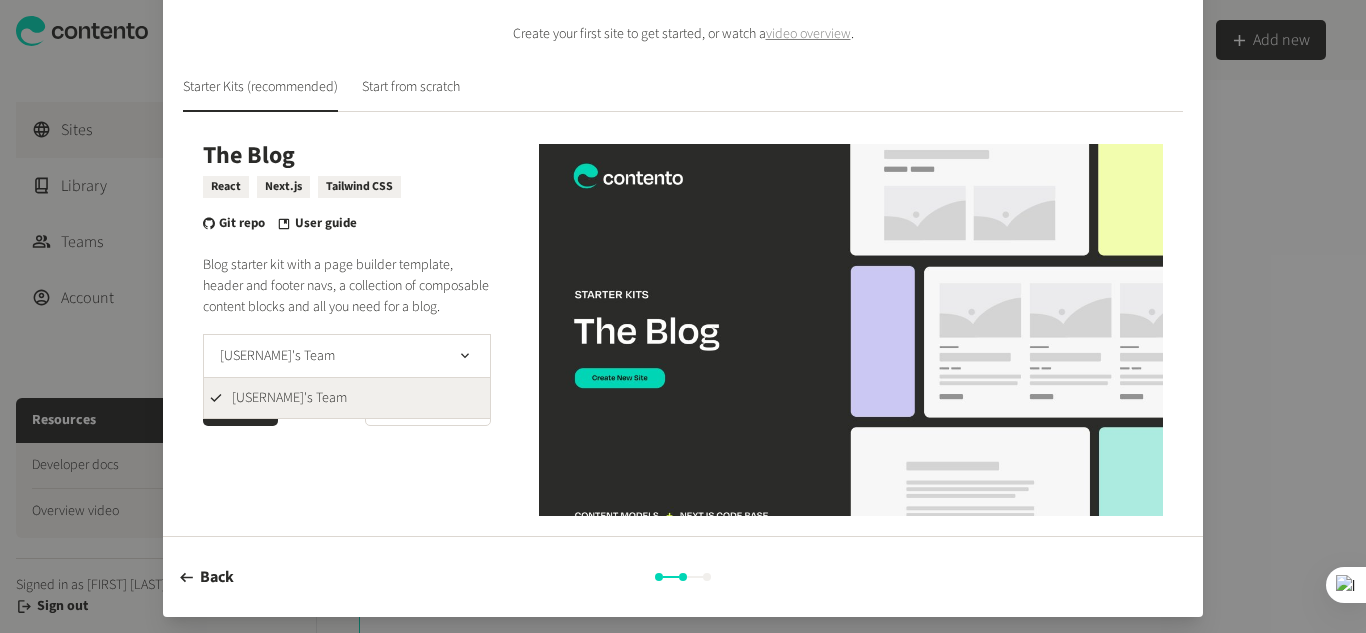 click on "Khaled's Team" 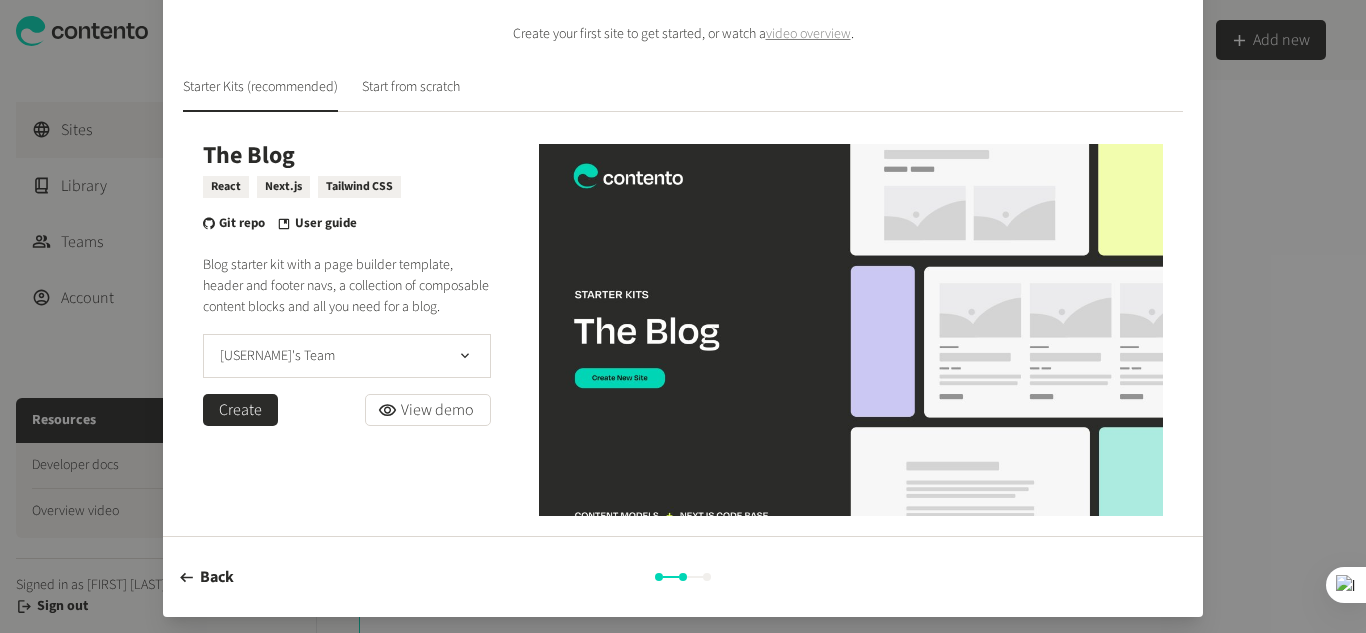 click on "Create" at bounding box center (240, 410) 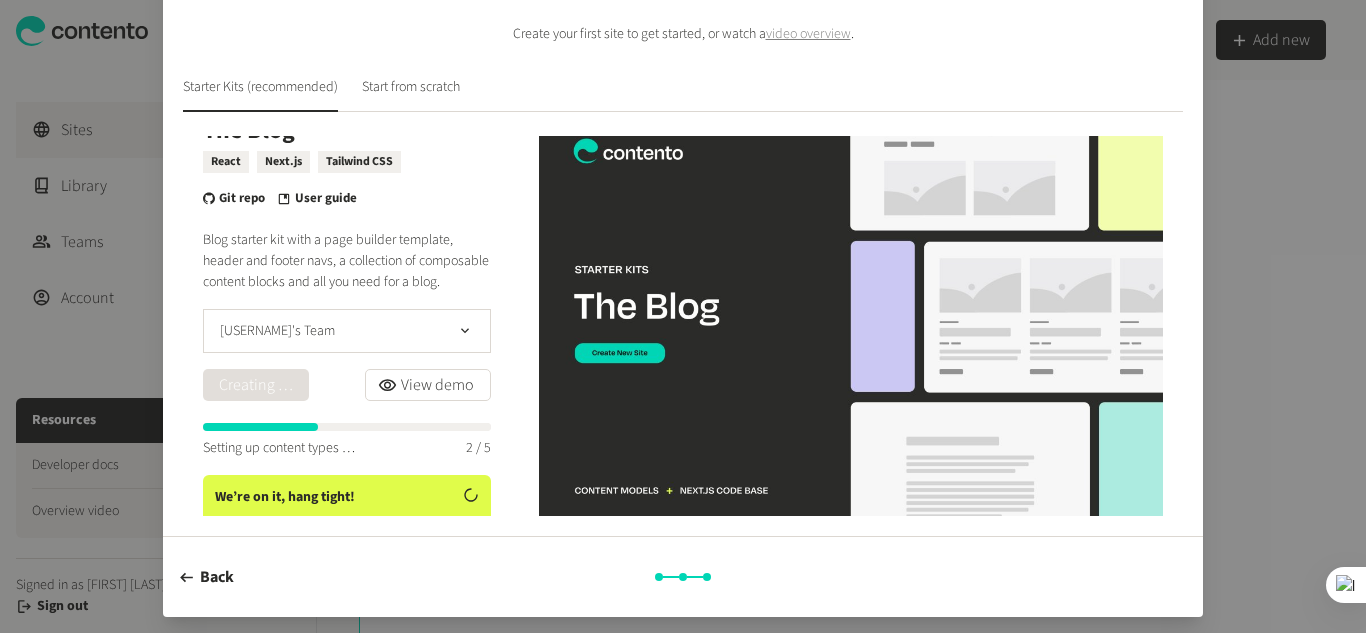scroll, scrollTop: 0, scrollLeft: 0, axis: both 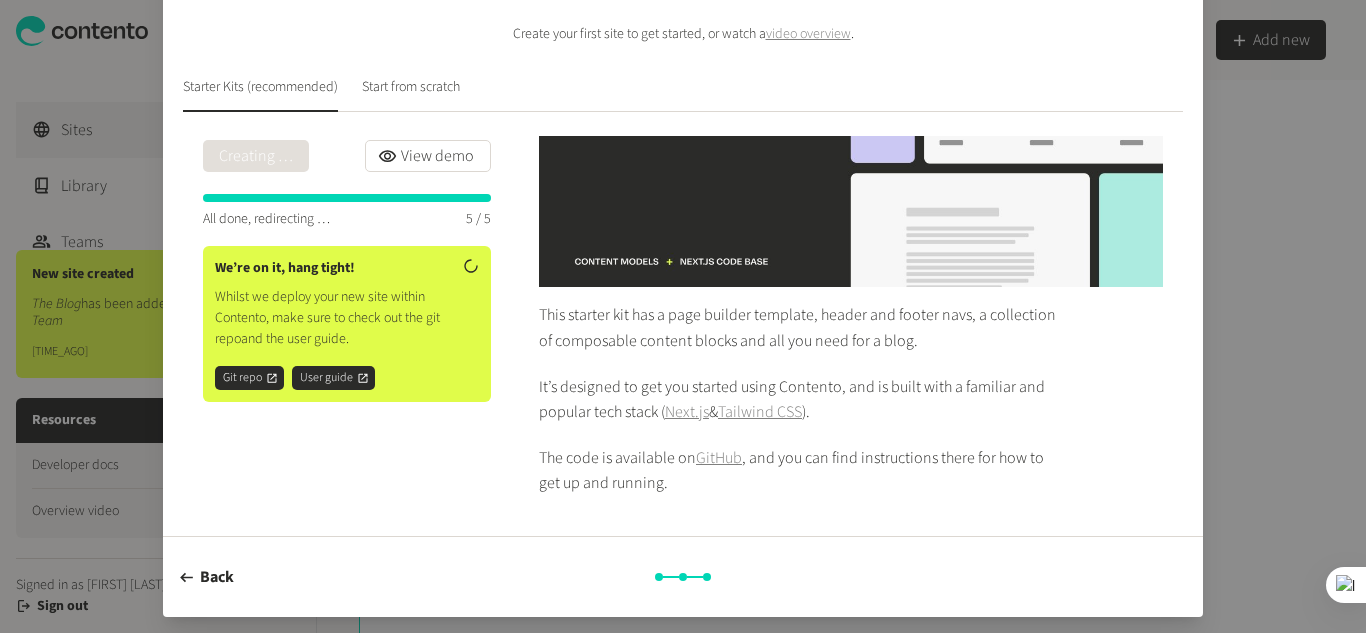 click on "Git repo" at bounding box center (249, 378) 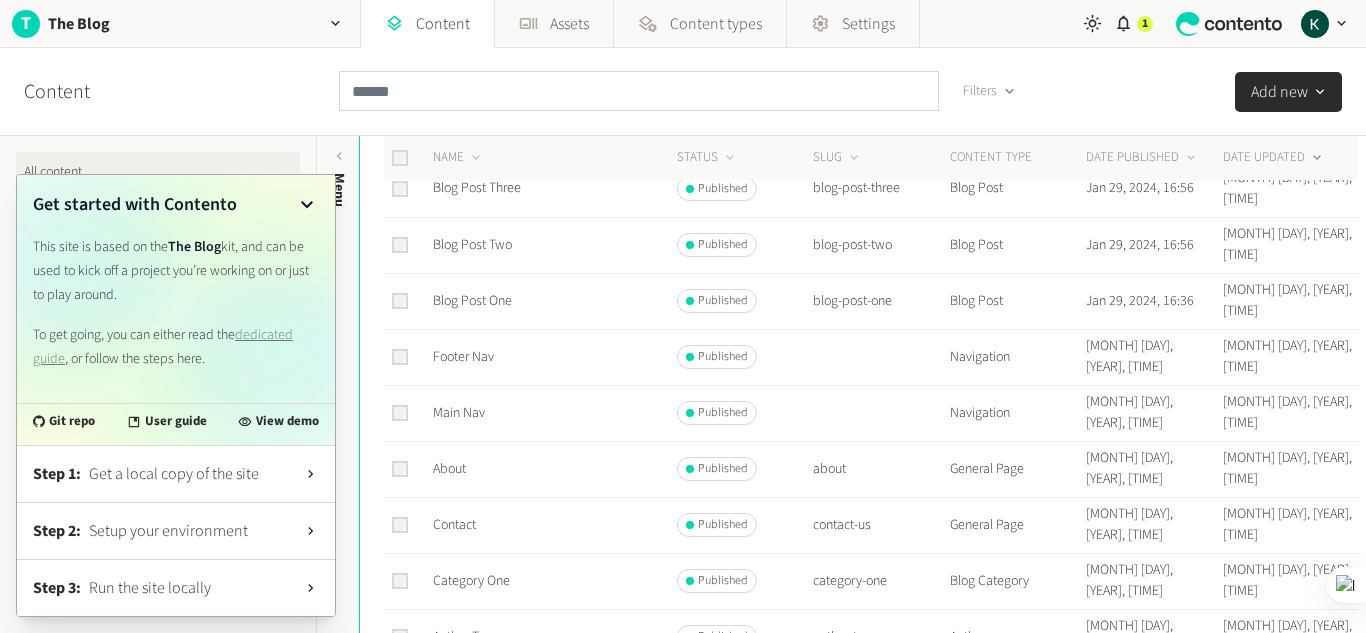 scroll, scrollTop: 100, scrollLeft: 0, axis: vertical 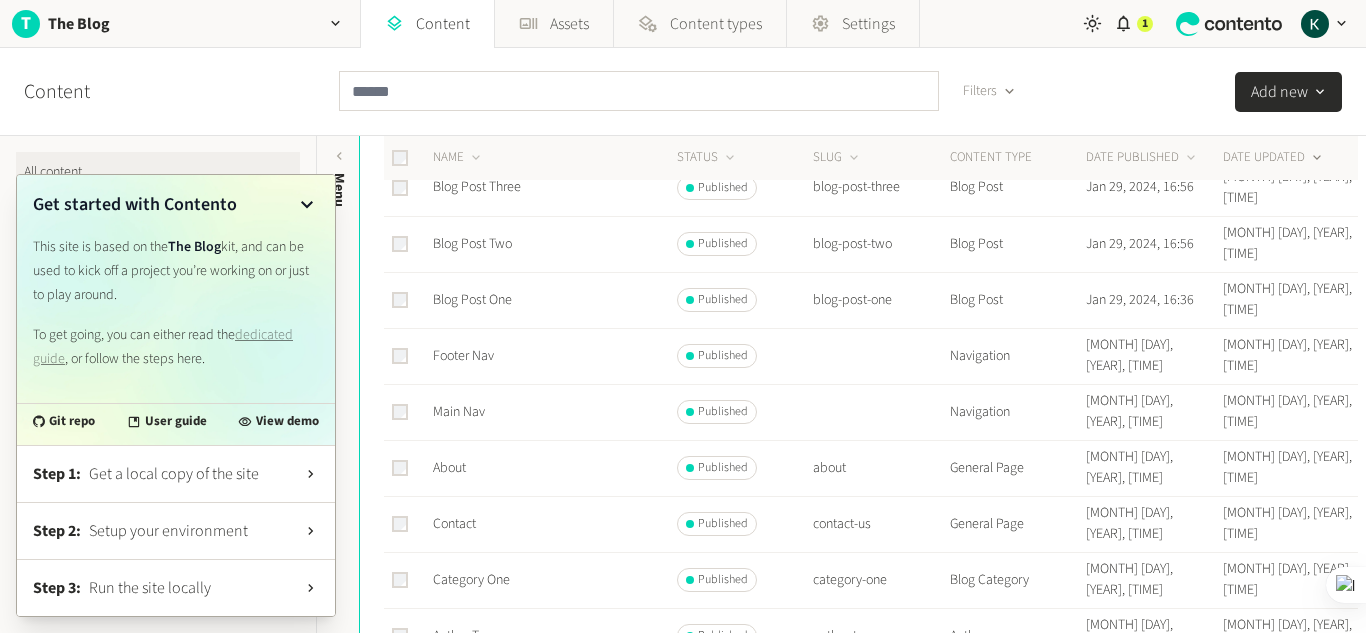 click on "Add new" 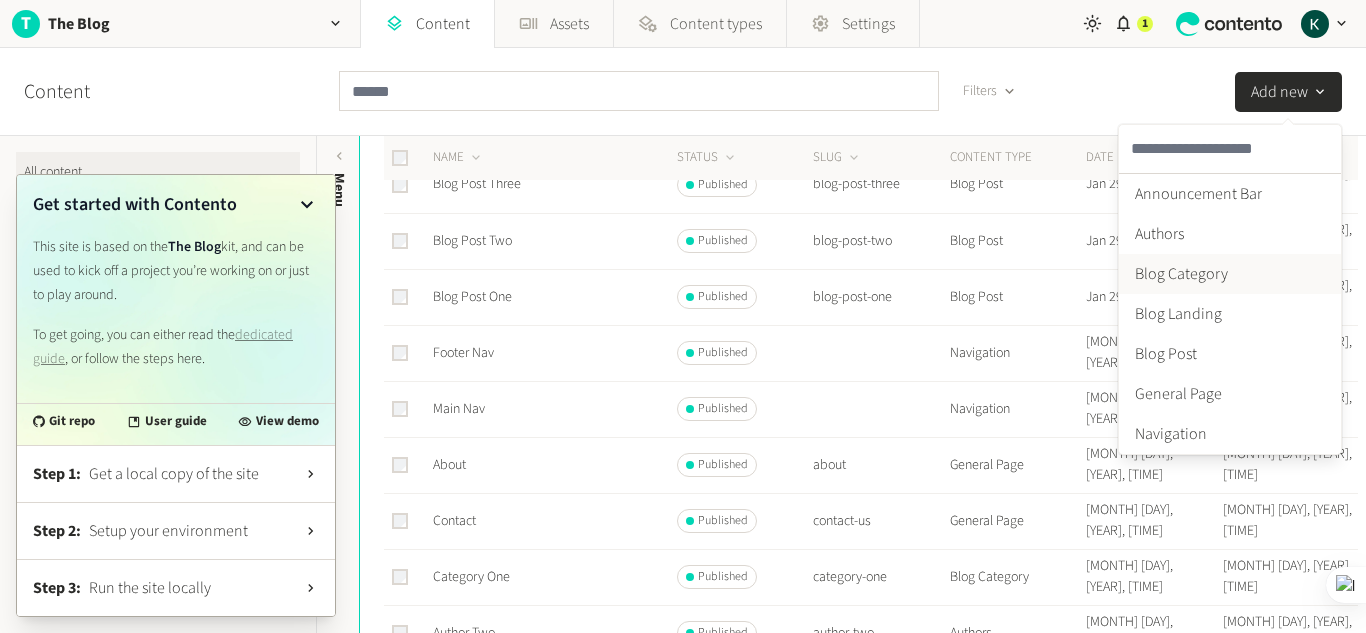 scroll, scrollTop: 100, scrollLeft: 0, axis: vertical 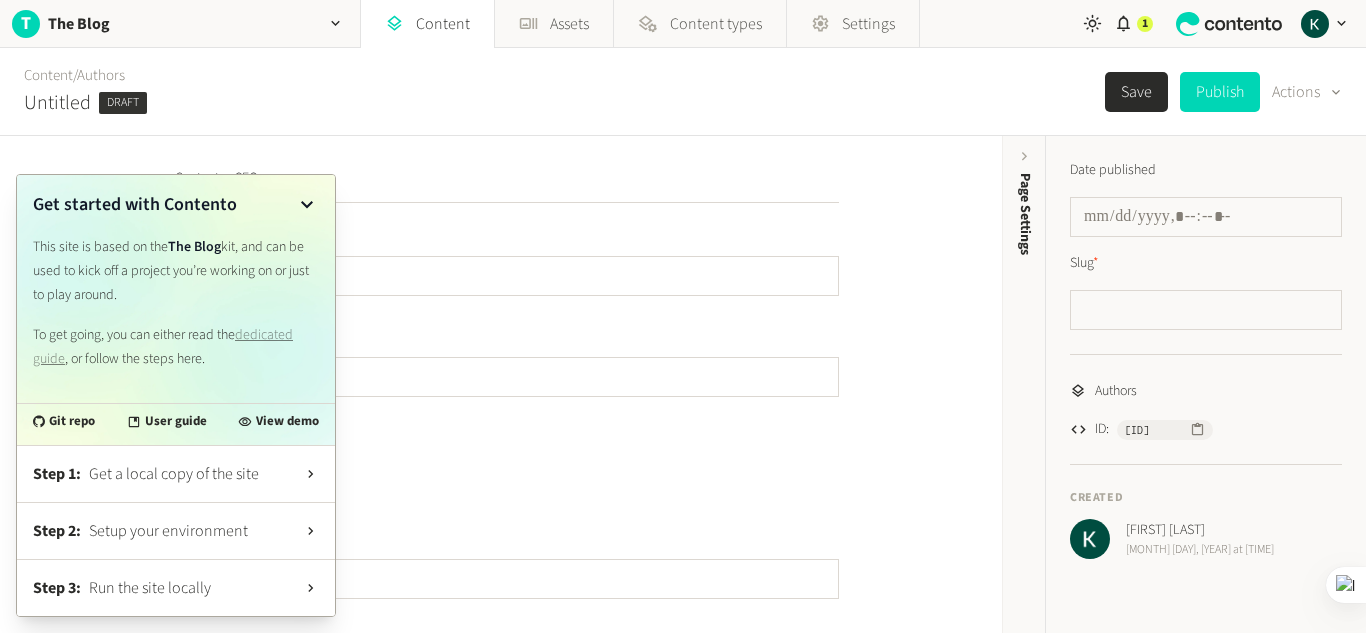 click 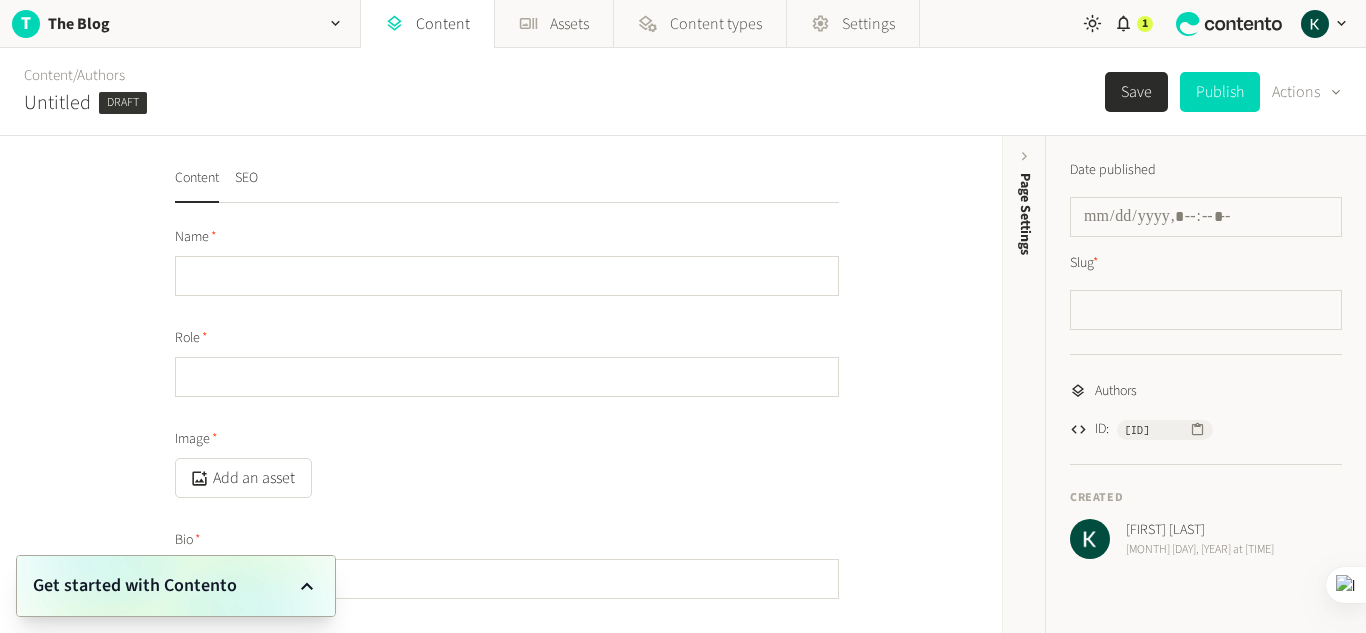 click on "Name Role Image  Add an asset  Bio Twitter Enter the URL for their Twitter profile. LinkedIn Enter the URL for their LinkedIn profile." 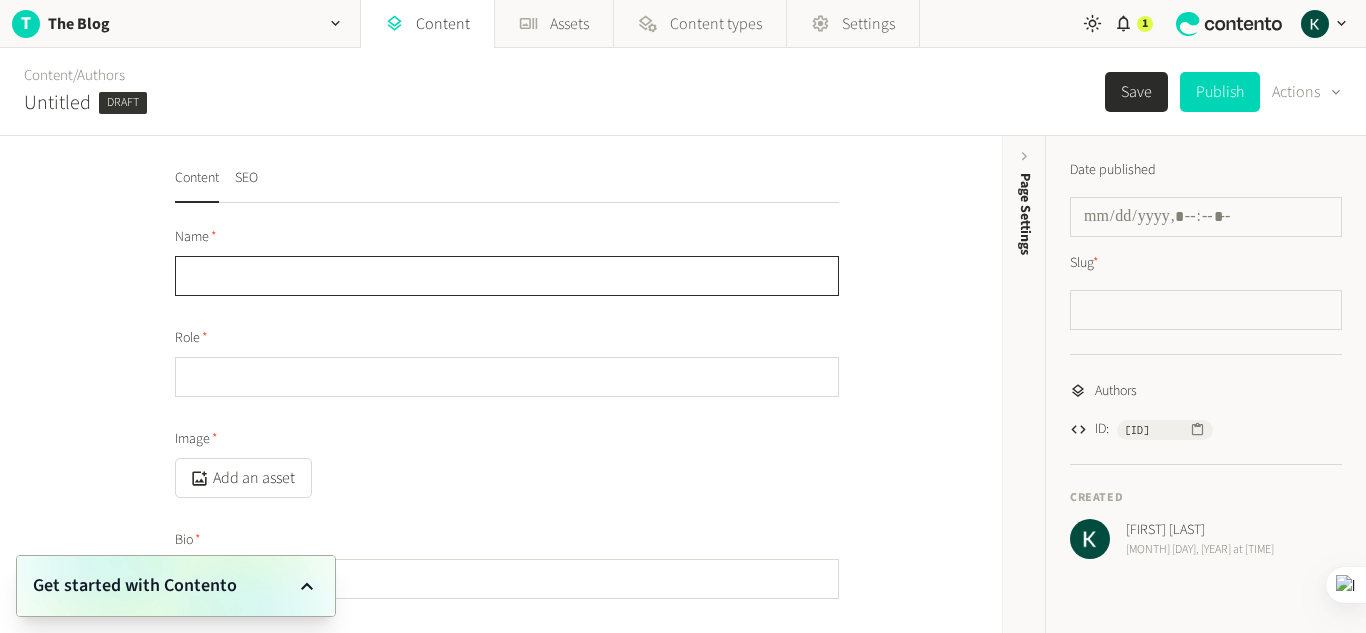 click 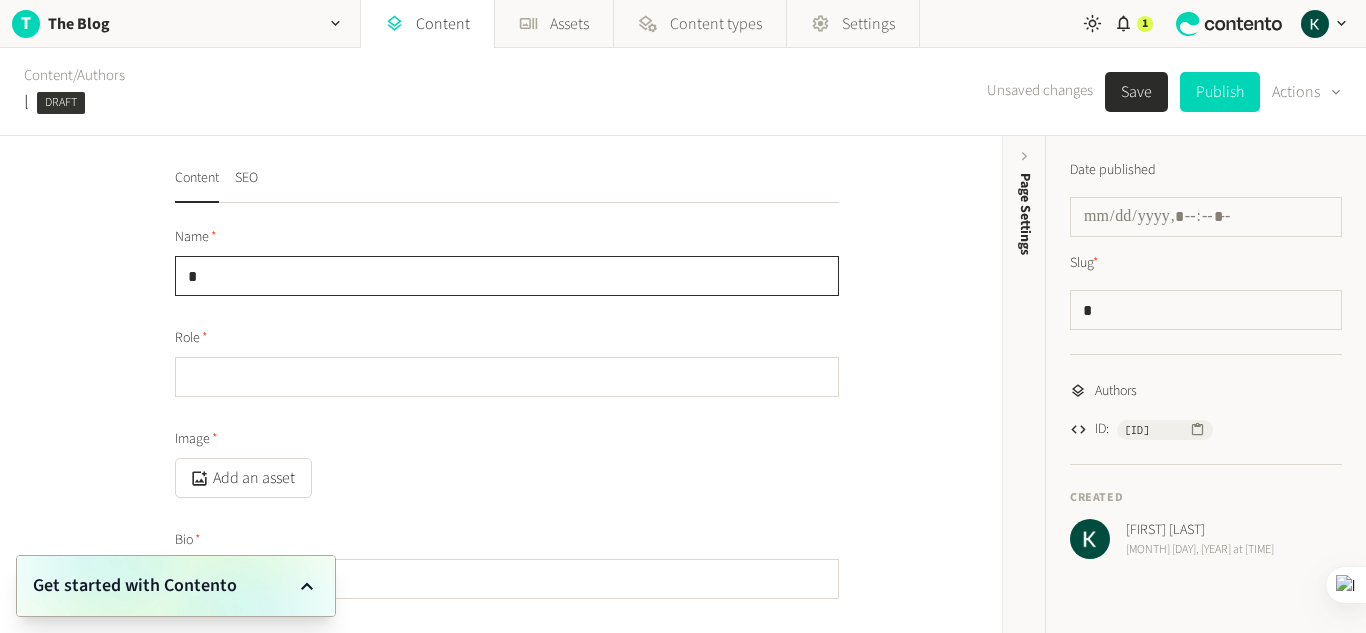 type 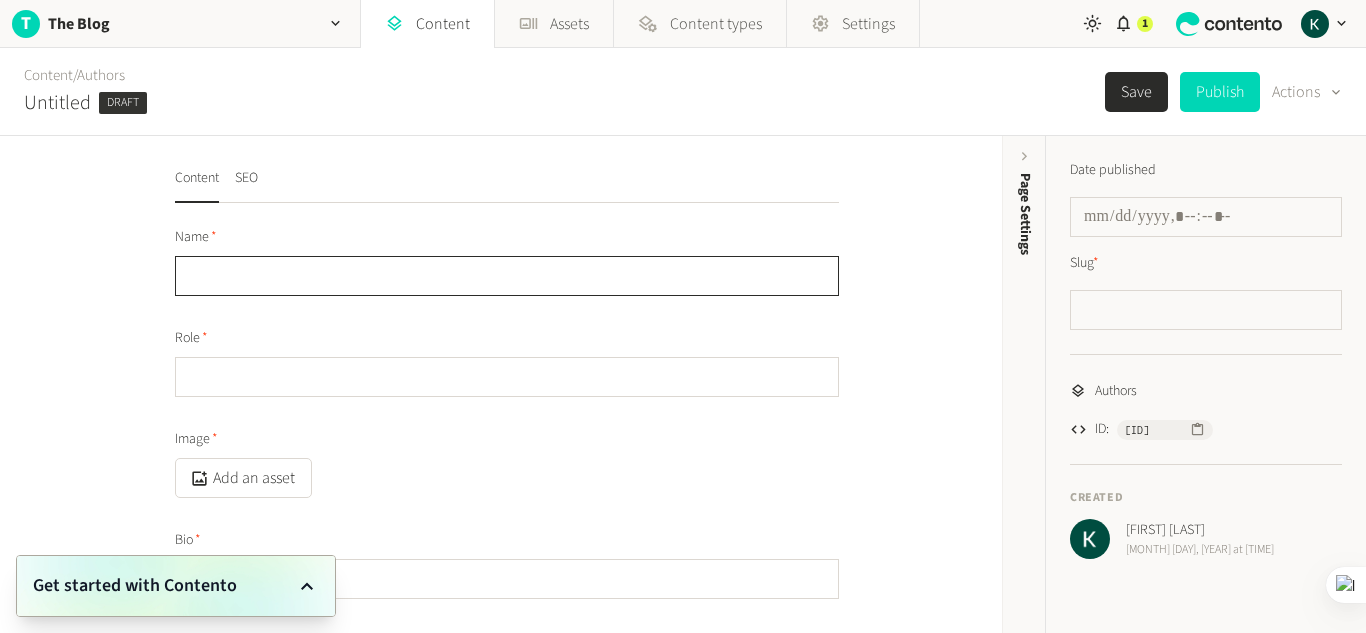 type on "*" 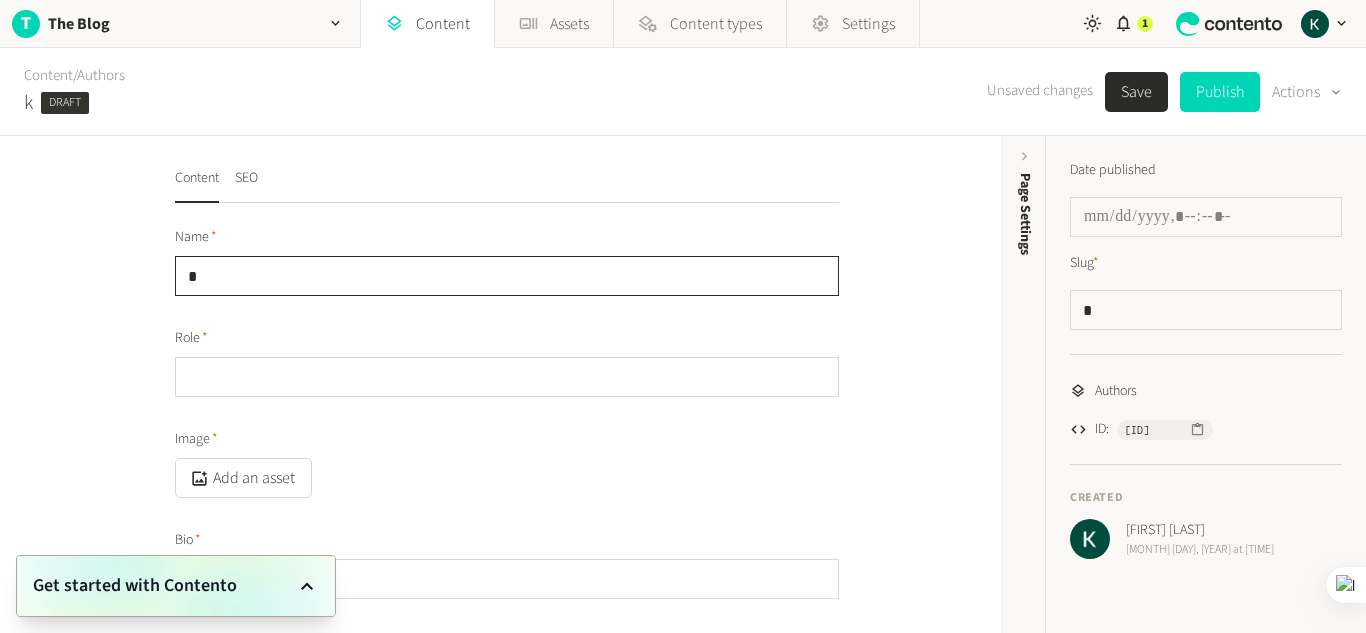 type on "**" 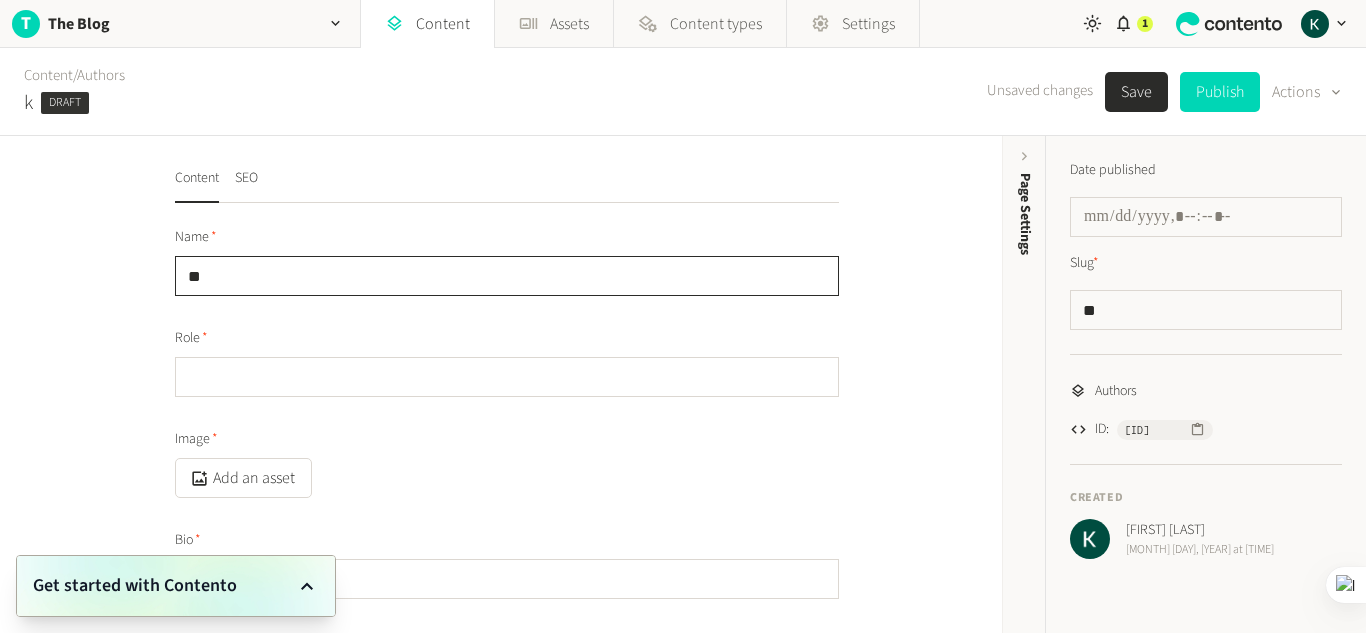 type on "***" 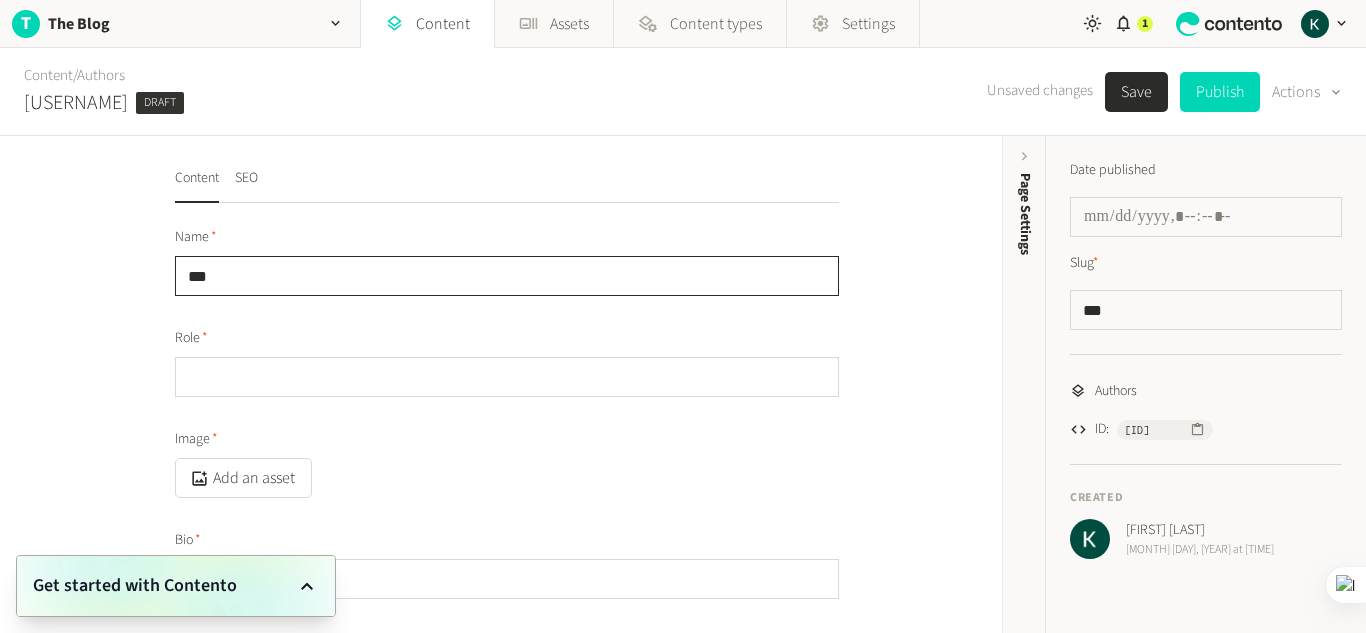 type on "****" 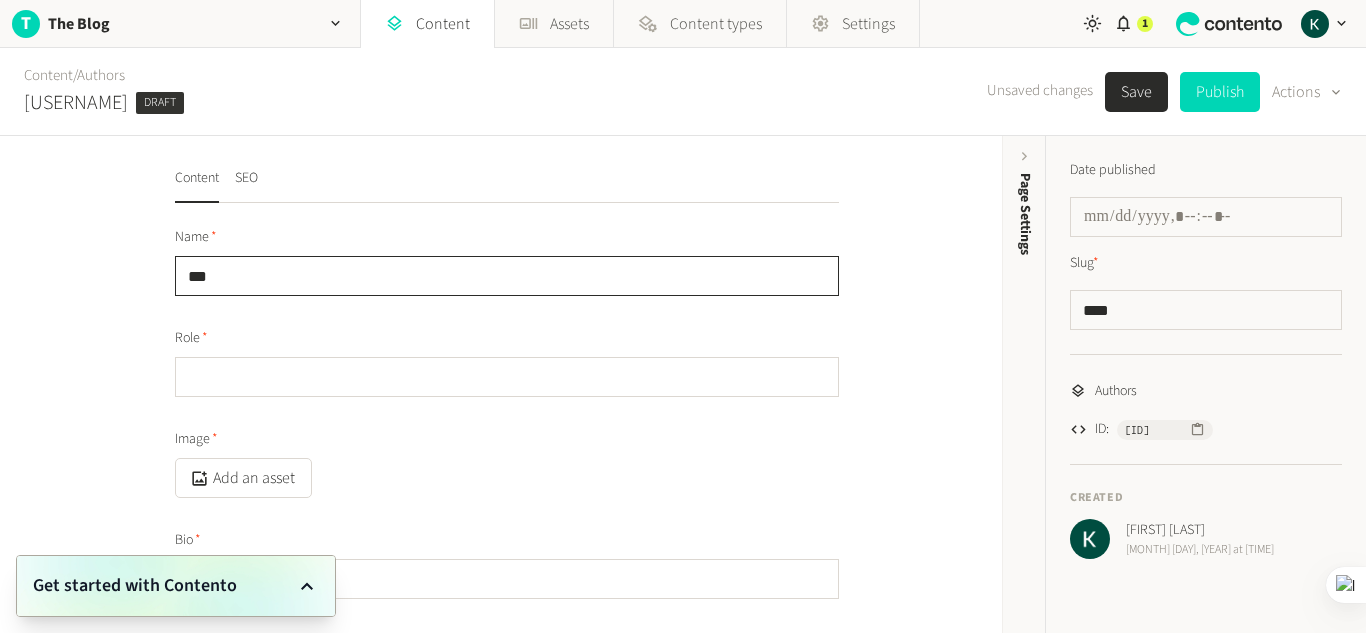 type on "****" 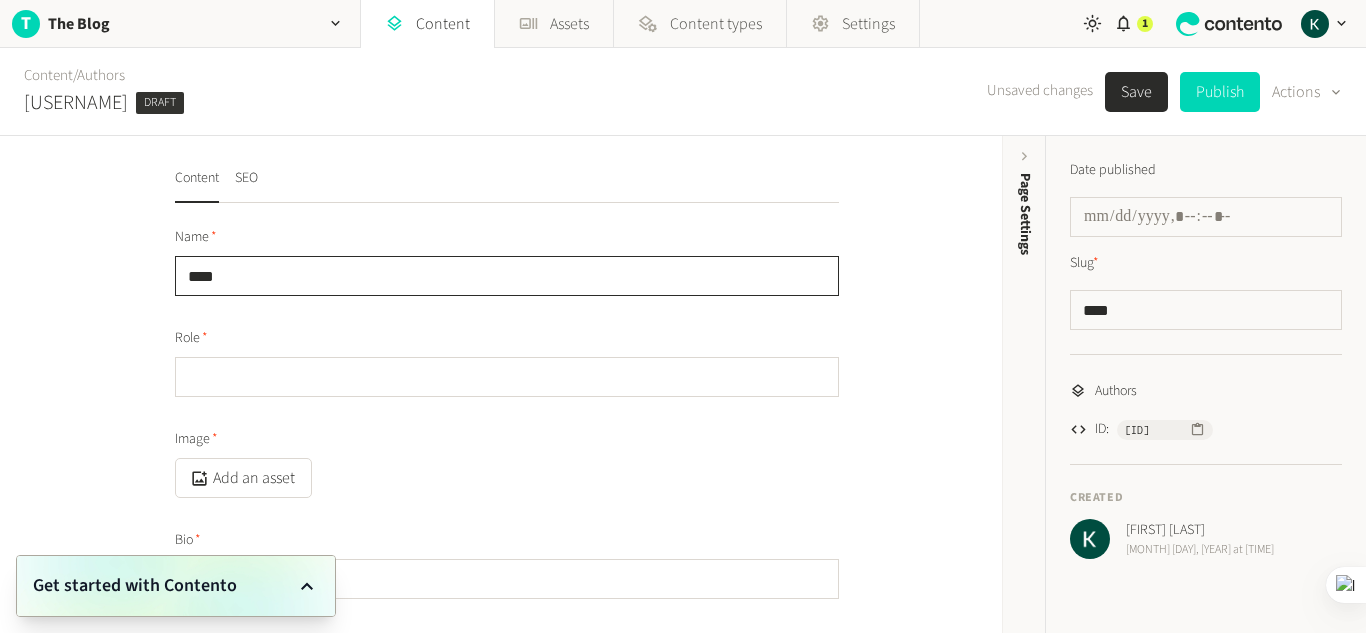 type on "*****" 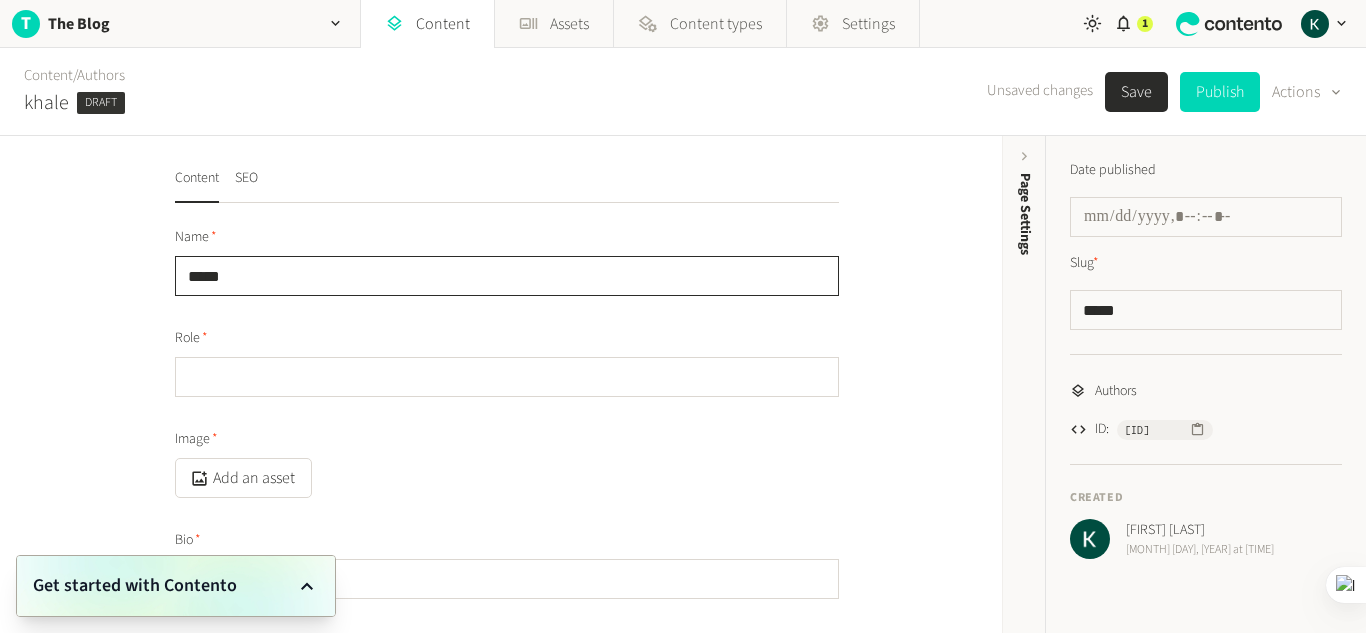 type on "******" 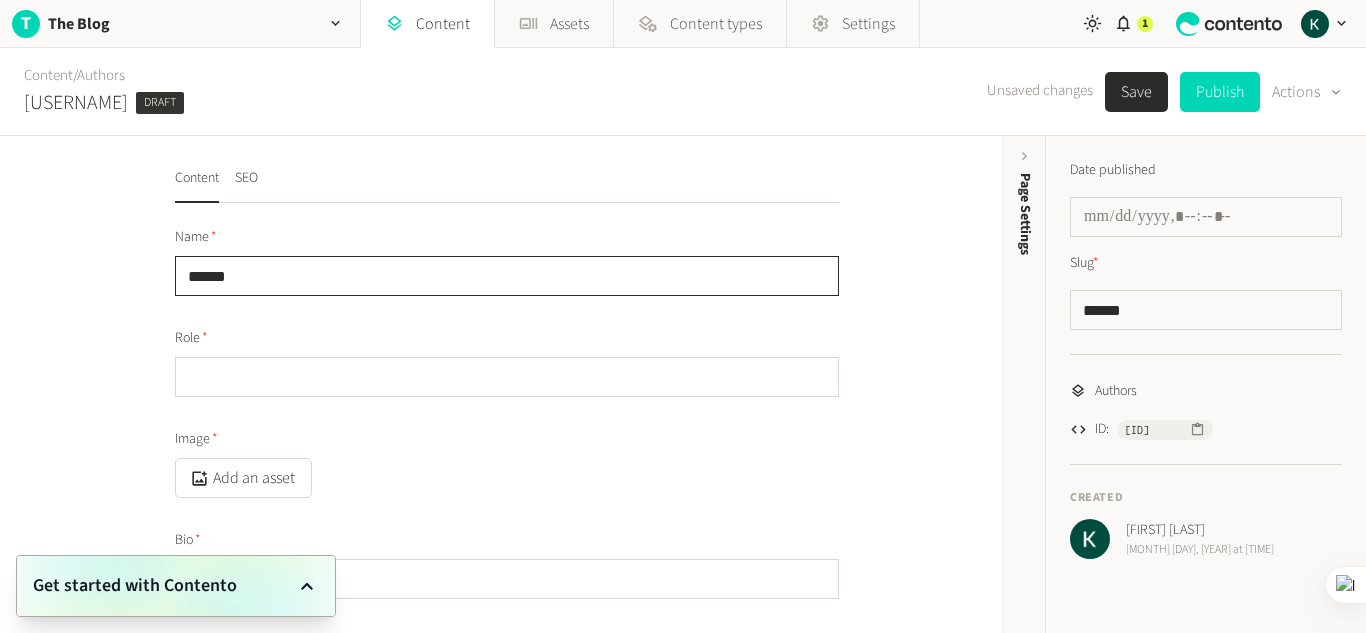 type on "*****" 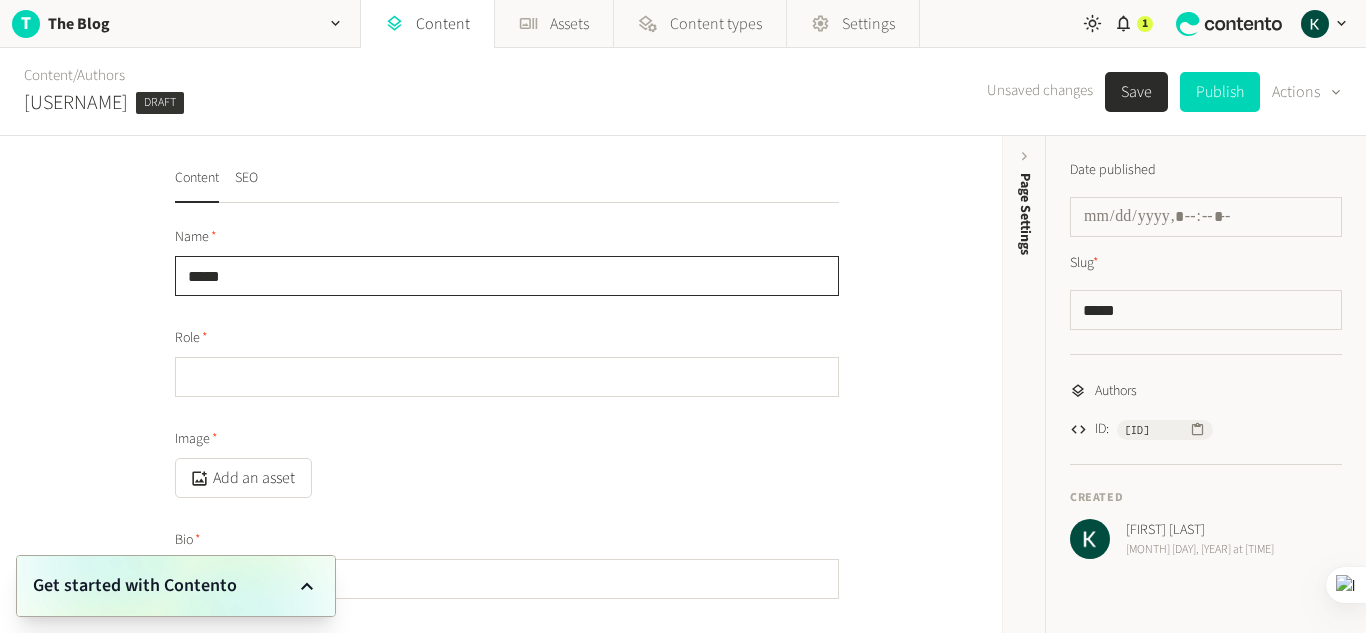 type on "******" 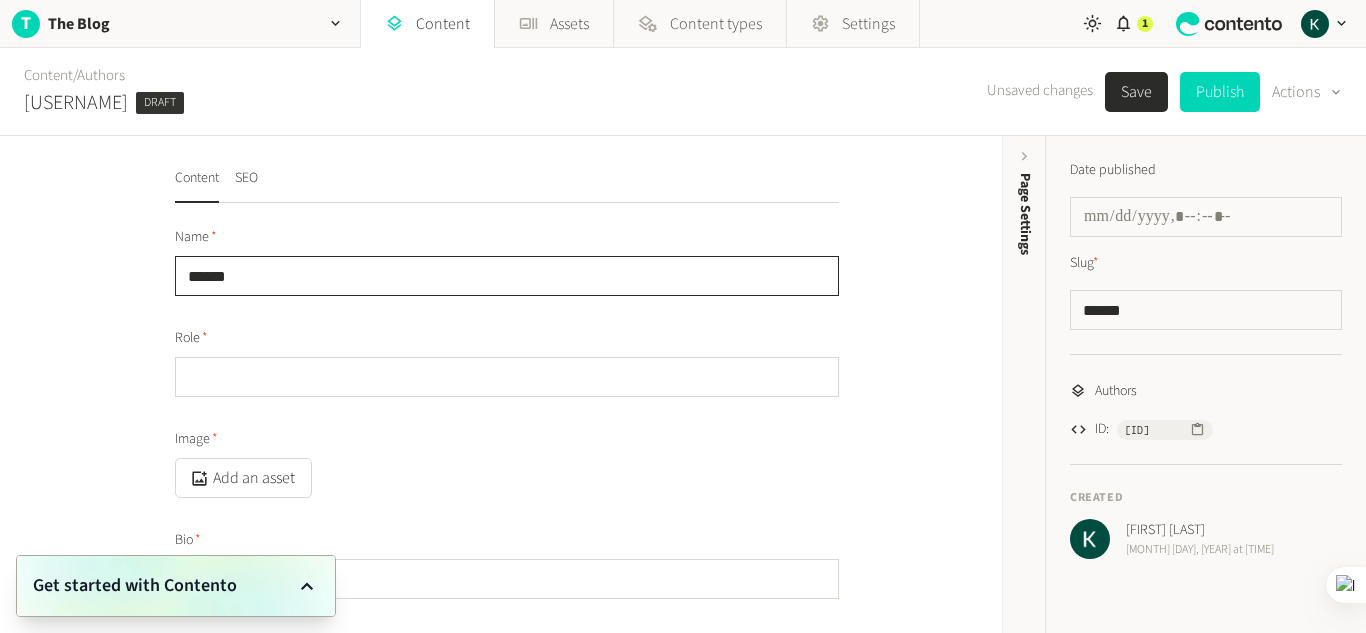type on "******" 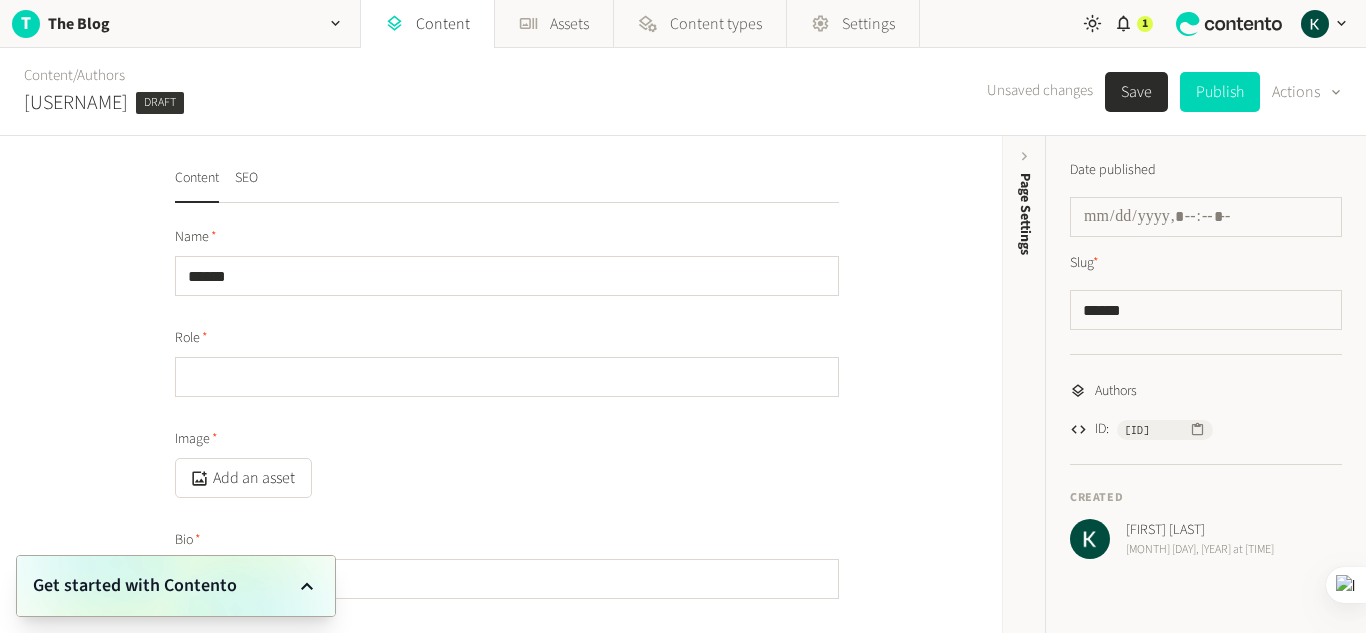 click on "Role" 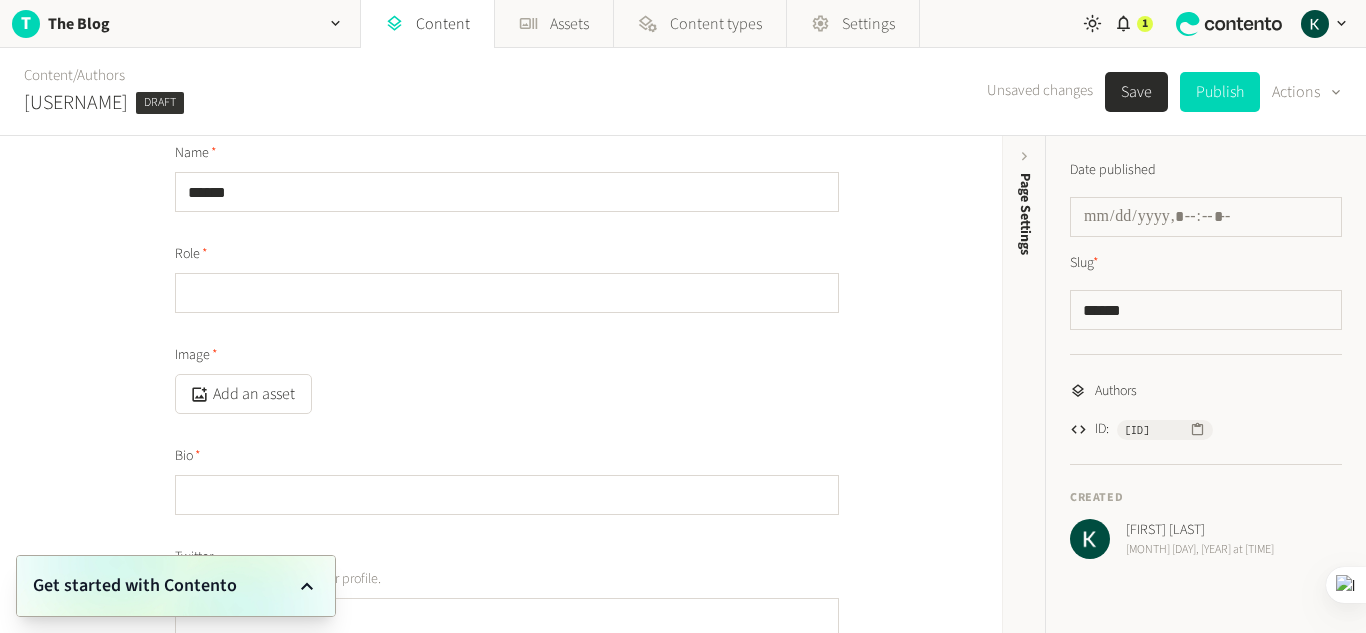 scroll, scrollTop: 73, scrollLeft: 0, axis: vertical 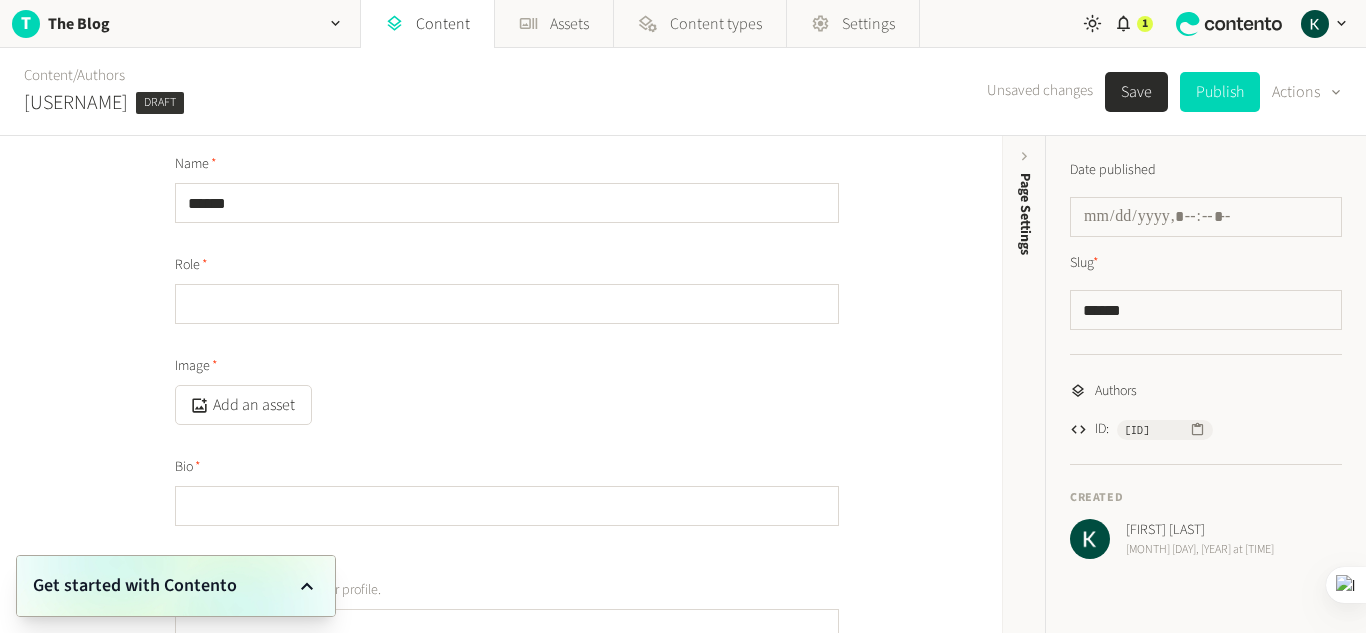 click on "Jul 17, 2025 at 14:55" 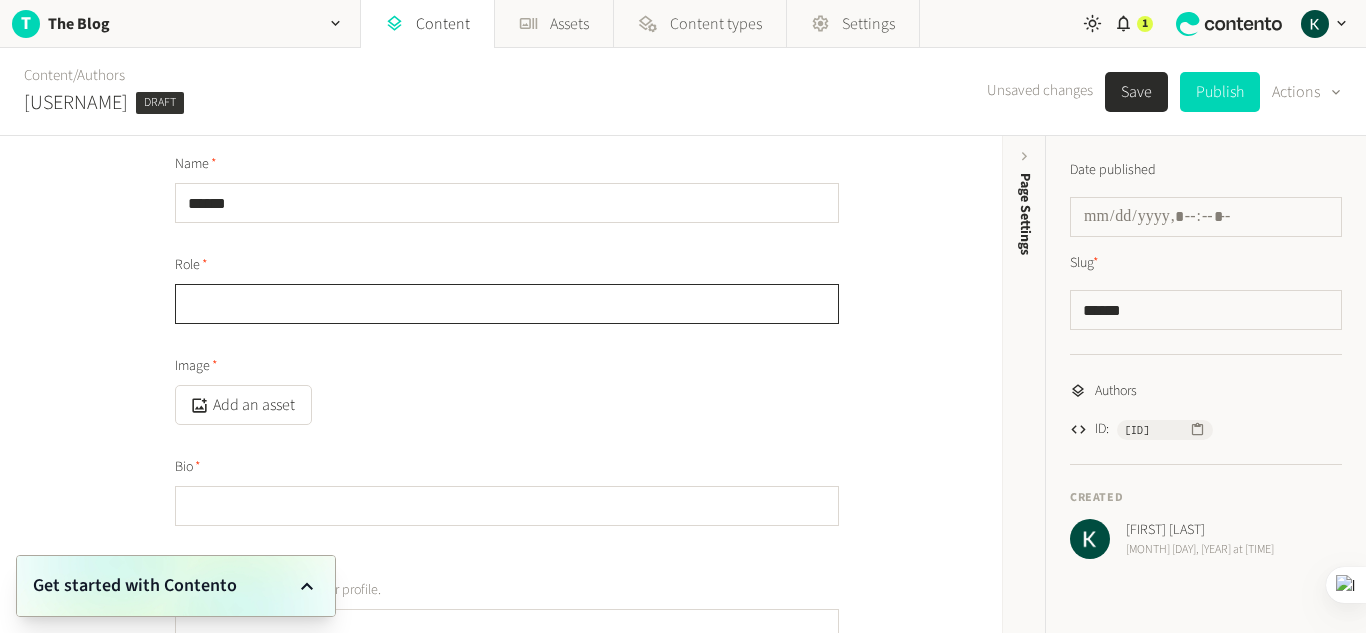 click 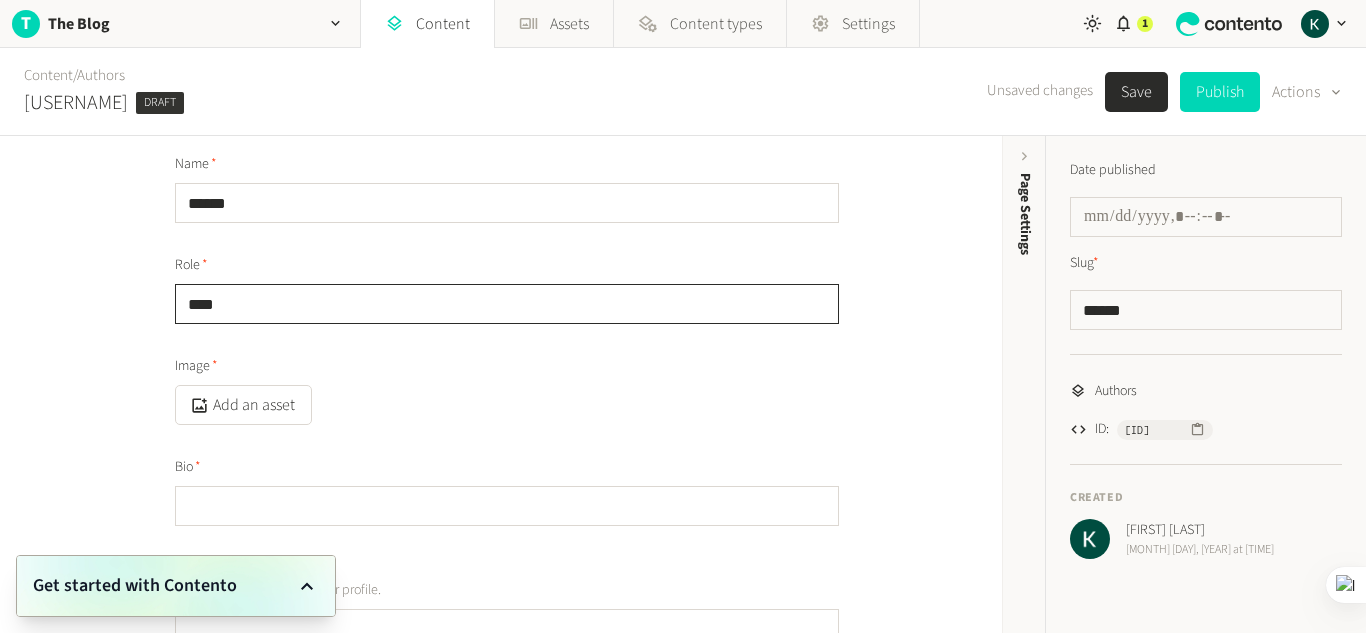 type on "****" 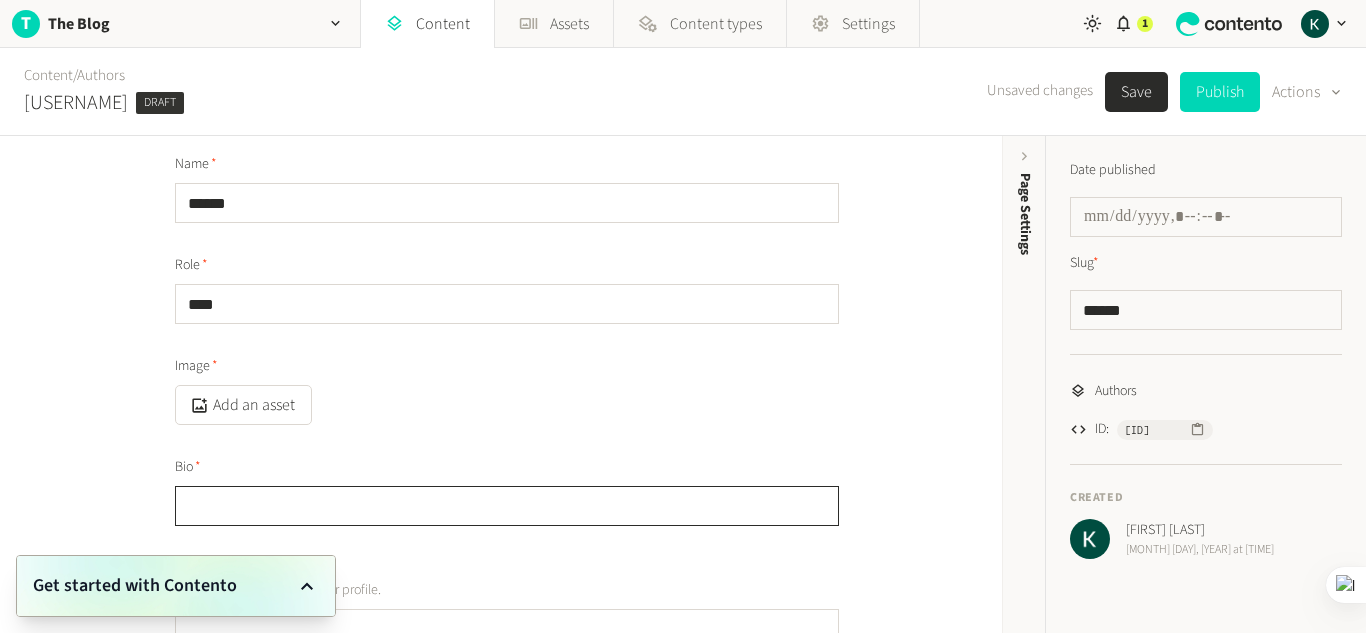 drag, startPoint x: 347, startPoint y: 492, endPoint x: 318, endPoint y: 527, distance: 45.453274 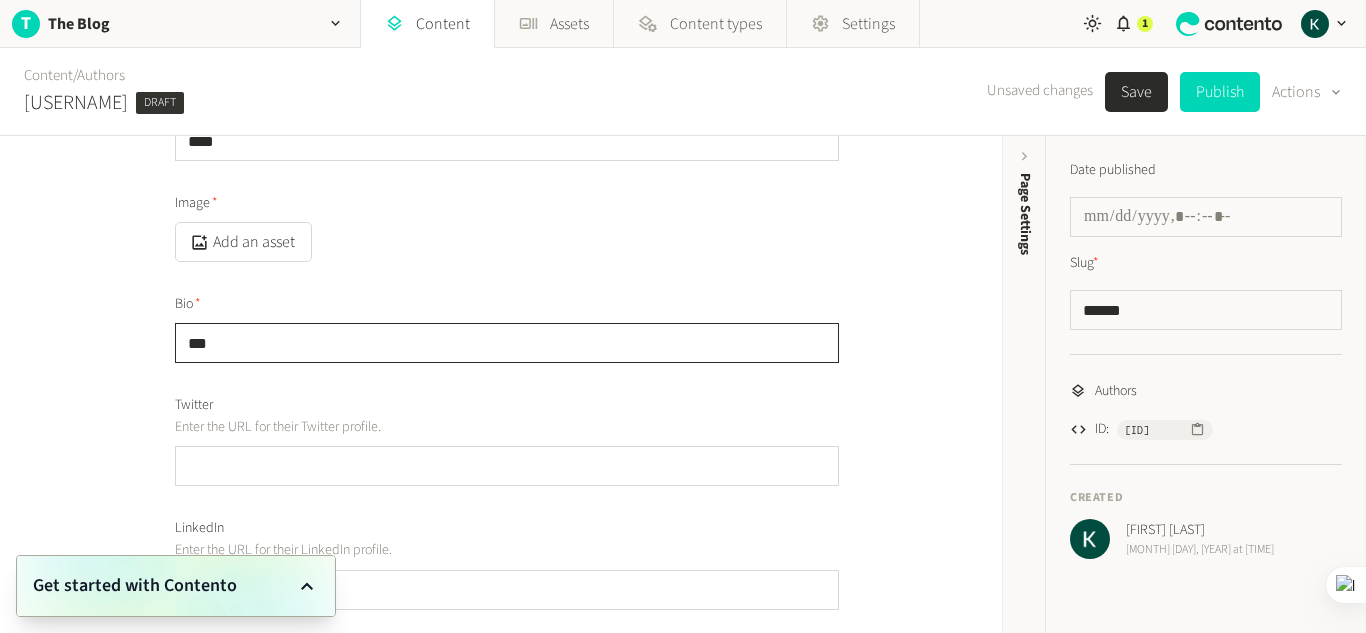 scroll, scrollTop: 373, scrollLeft: 0, axis: vertical 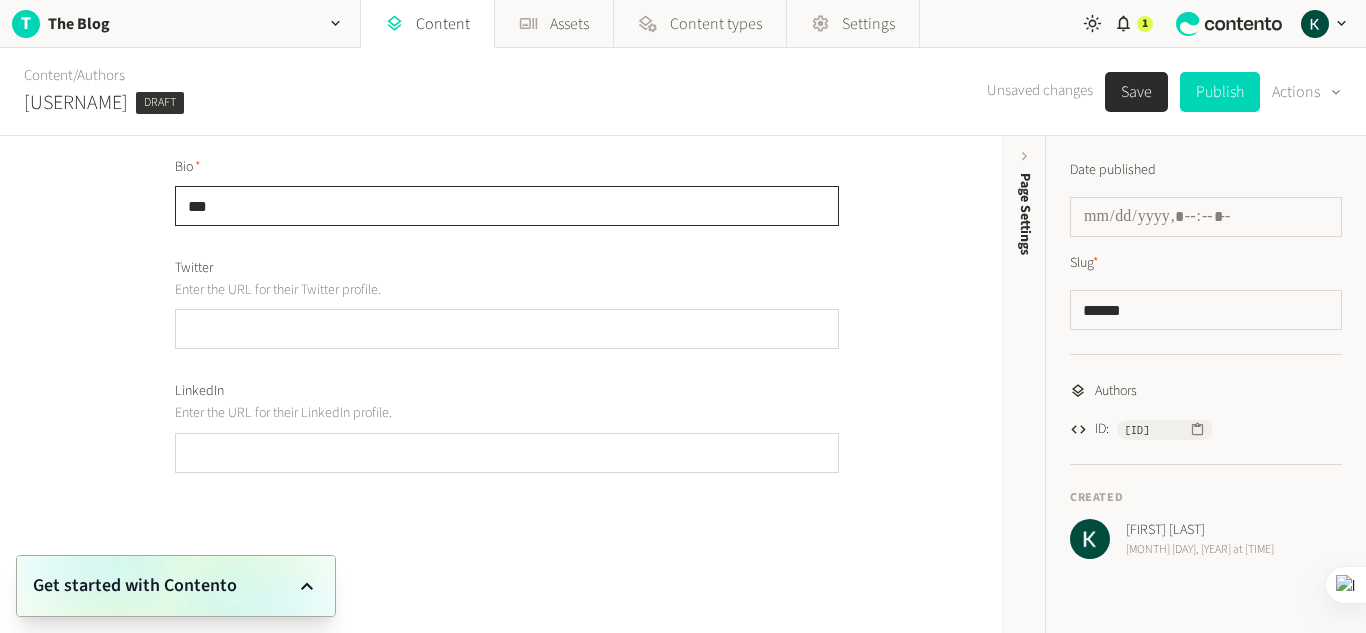 type on "***" 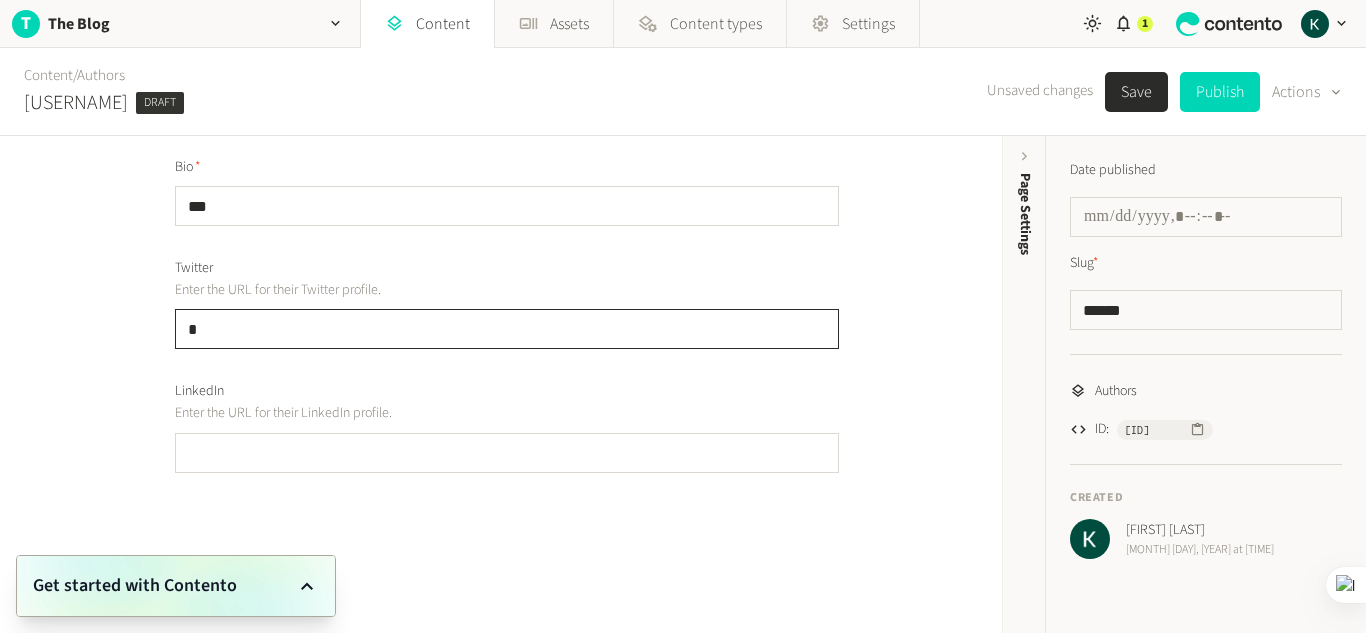 click on "*" 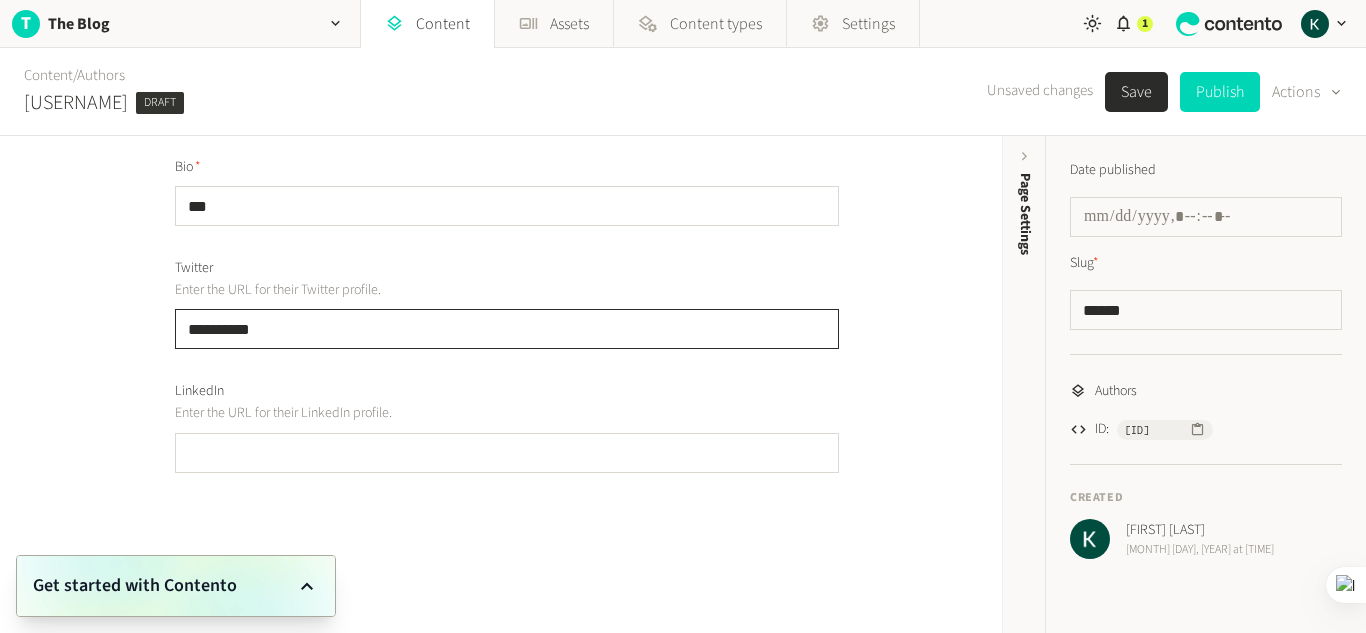 type on "**********" 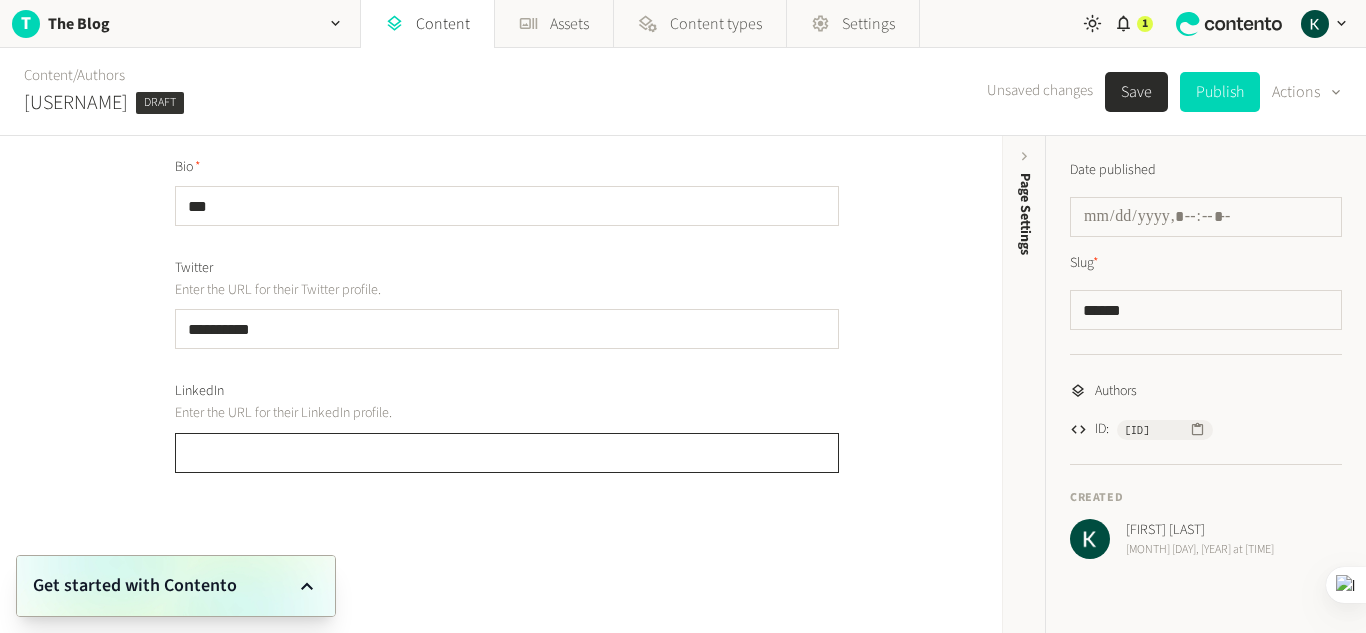 click 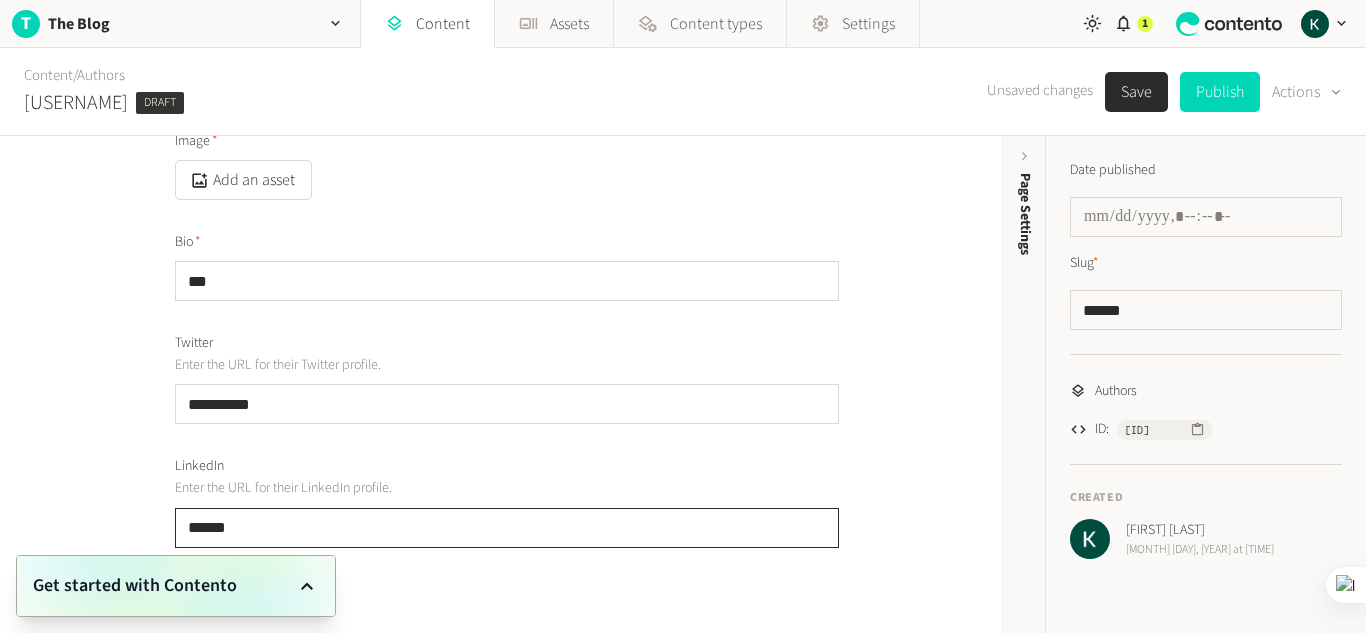 scroll, scrollTop: 273, scrollLeft: 0, axis: vertical 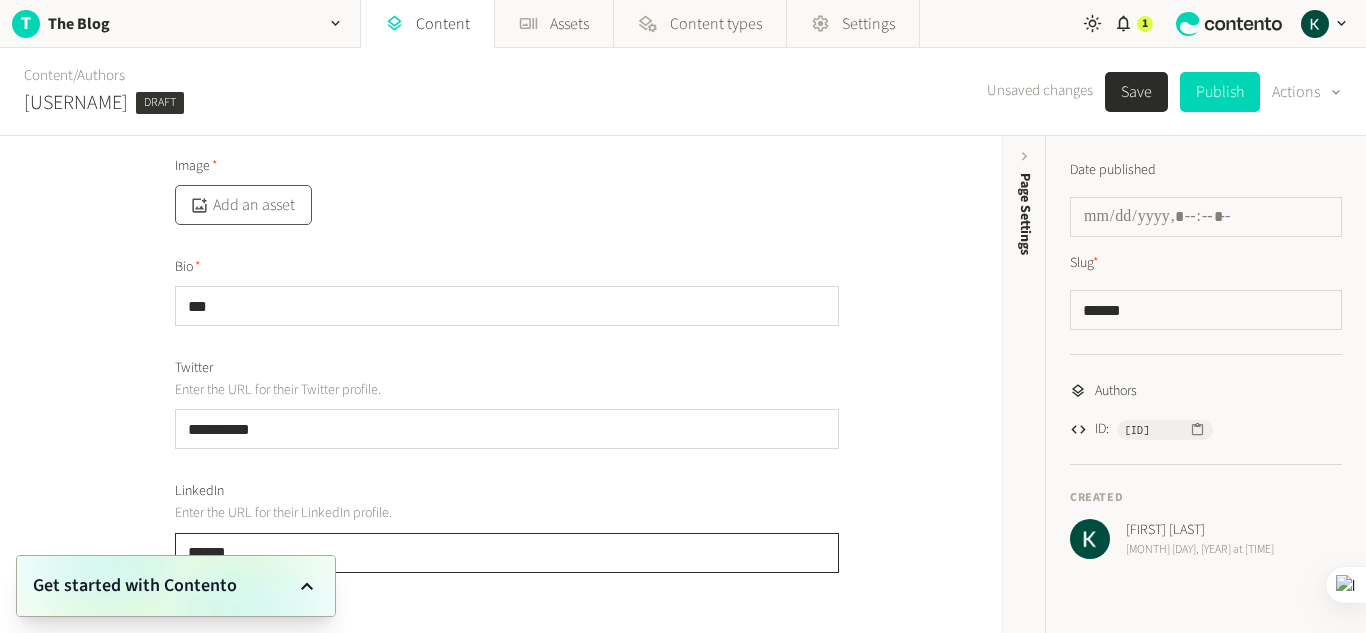 type on "******" 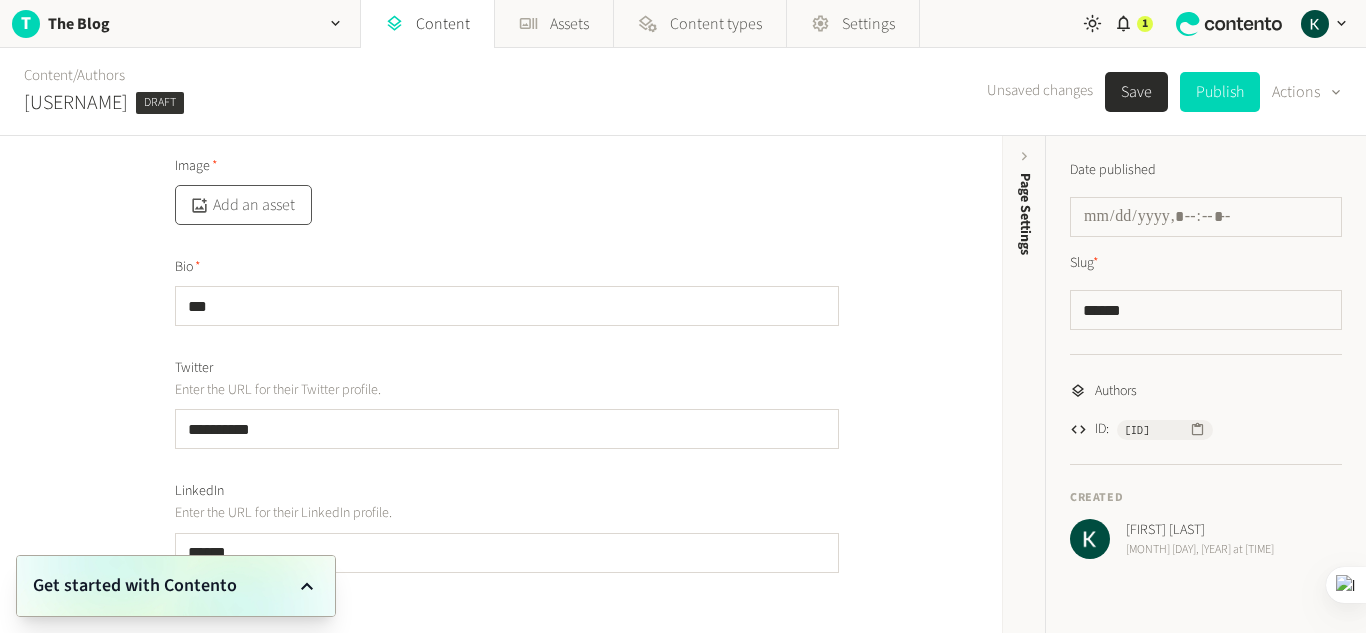 click on "Add an asset" 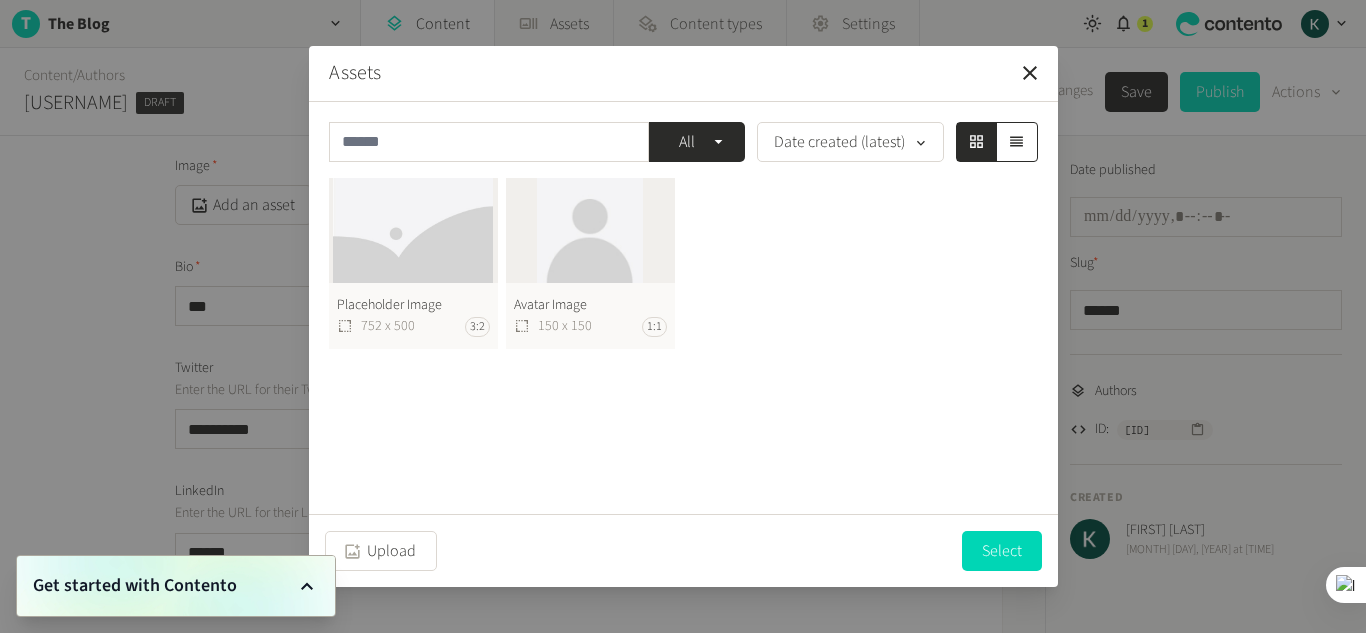 click on "Placeholder Image  752 x 500 3:2" 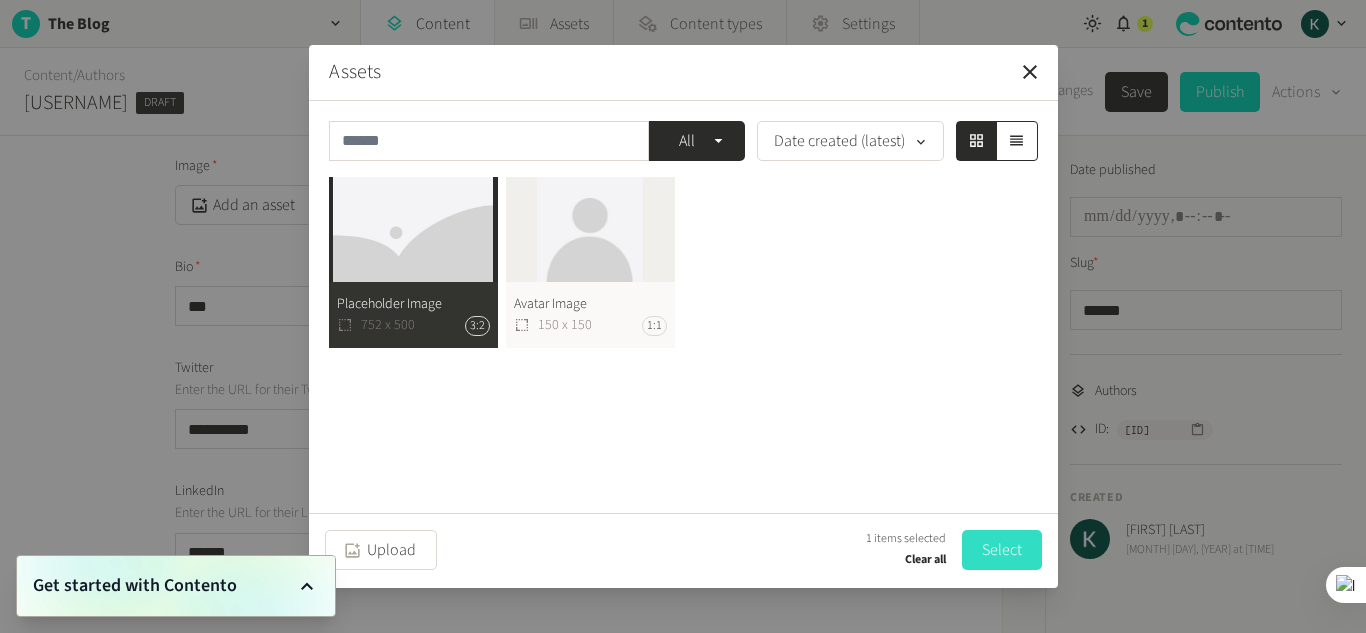 click on "Select" at bounding box center (1002, 550) 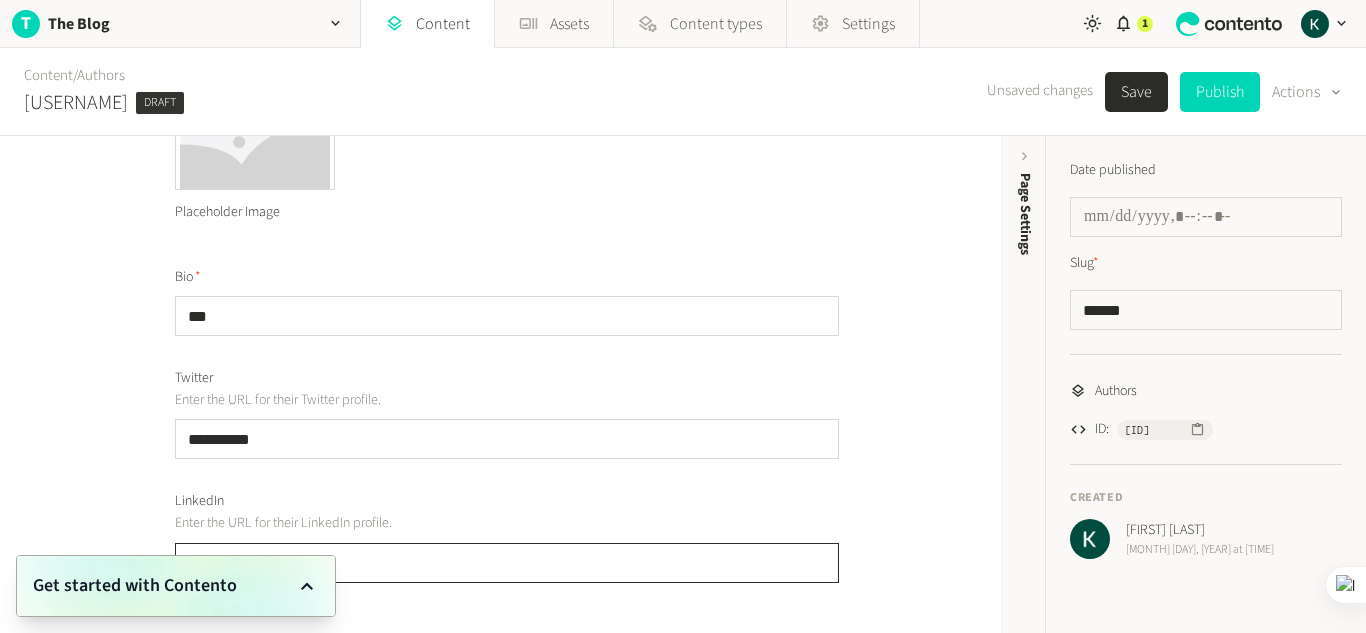 scroll, scrollTop: 480, scrollLeft: 0, axis: vertical 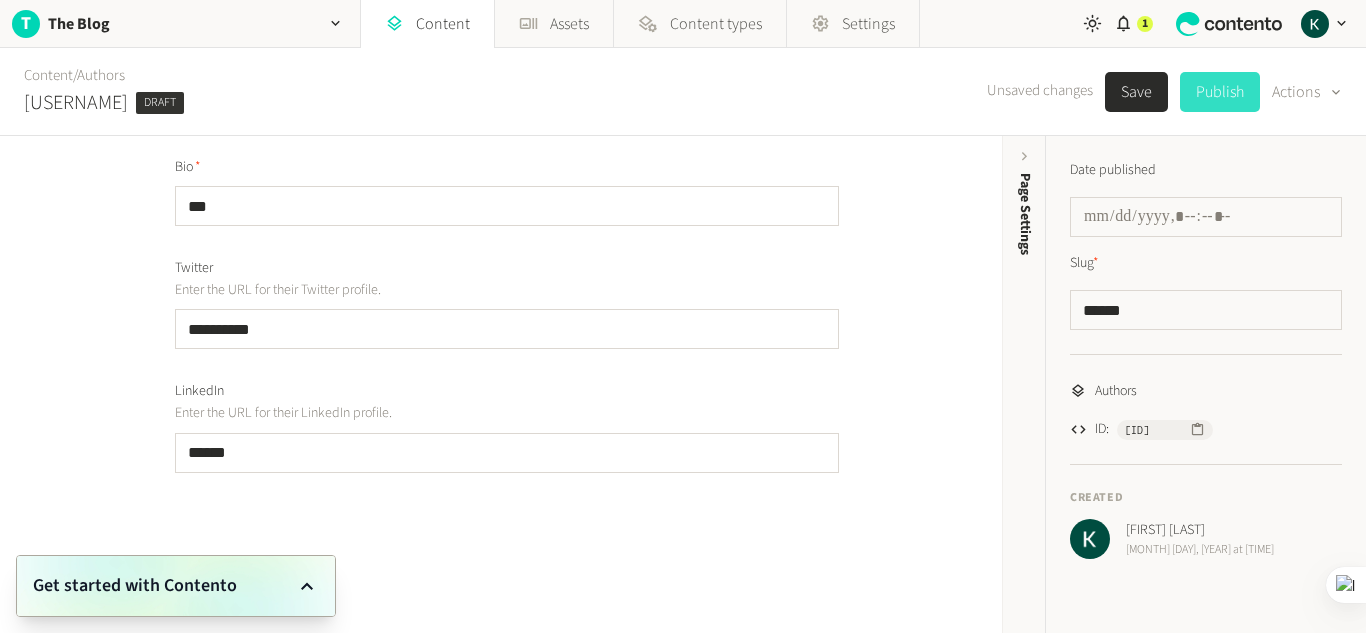 click on "Publish" 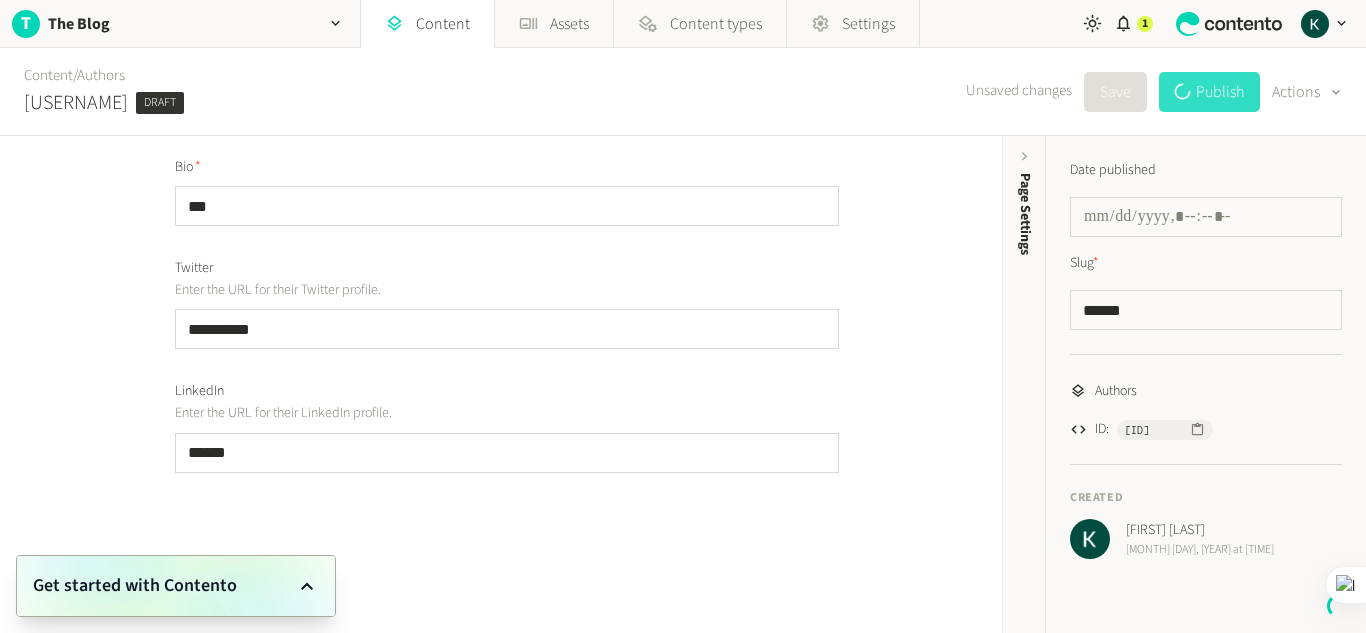 type on "**********" 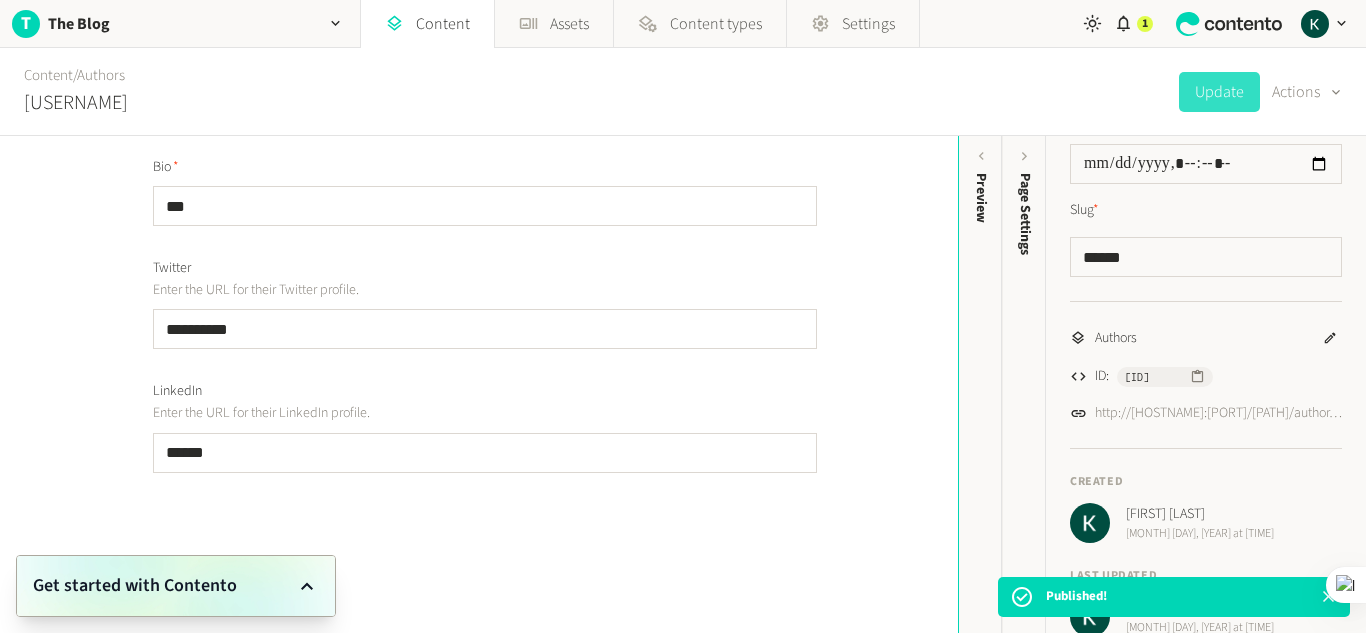 scroll, scrollTop: 81, scrollLeft: 0, axis: vertical 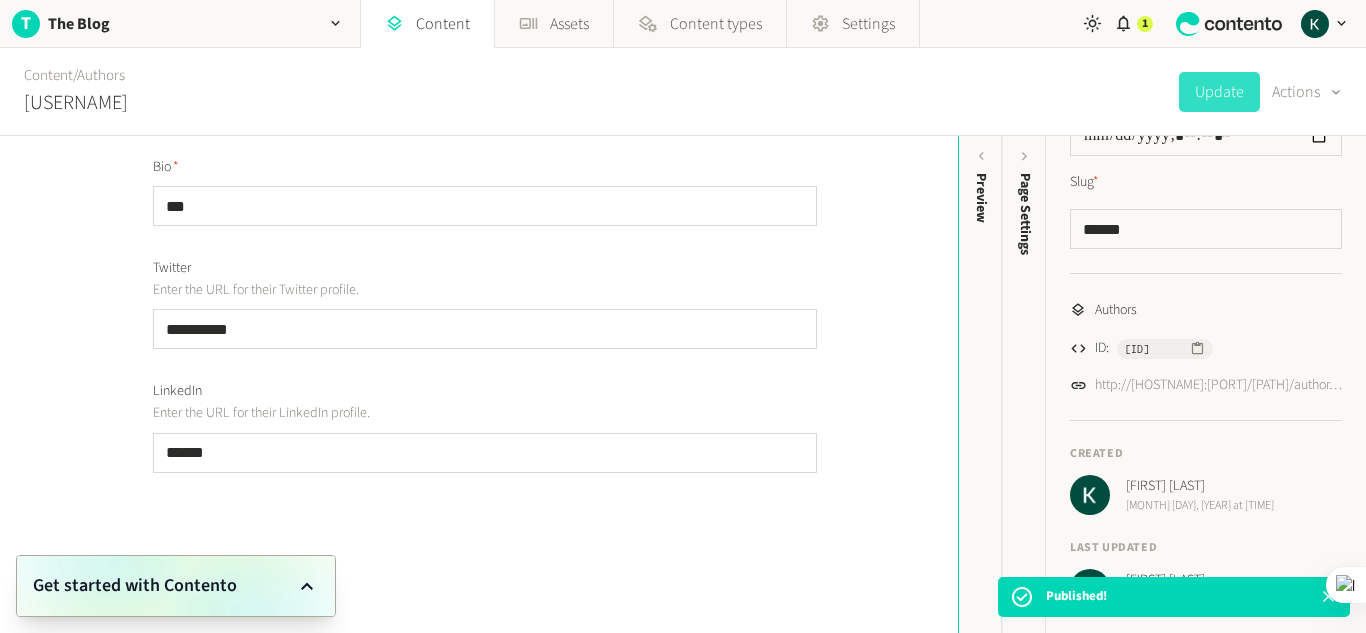 click on "Get started with Contento" 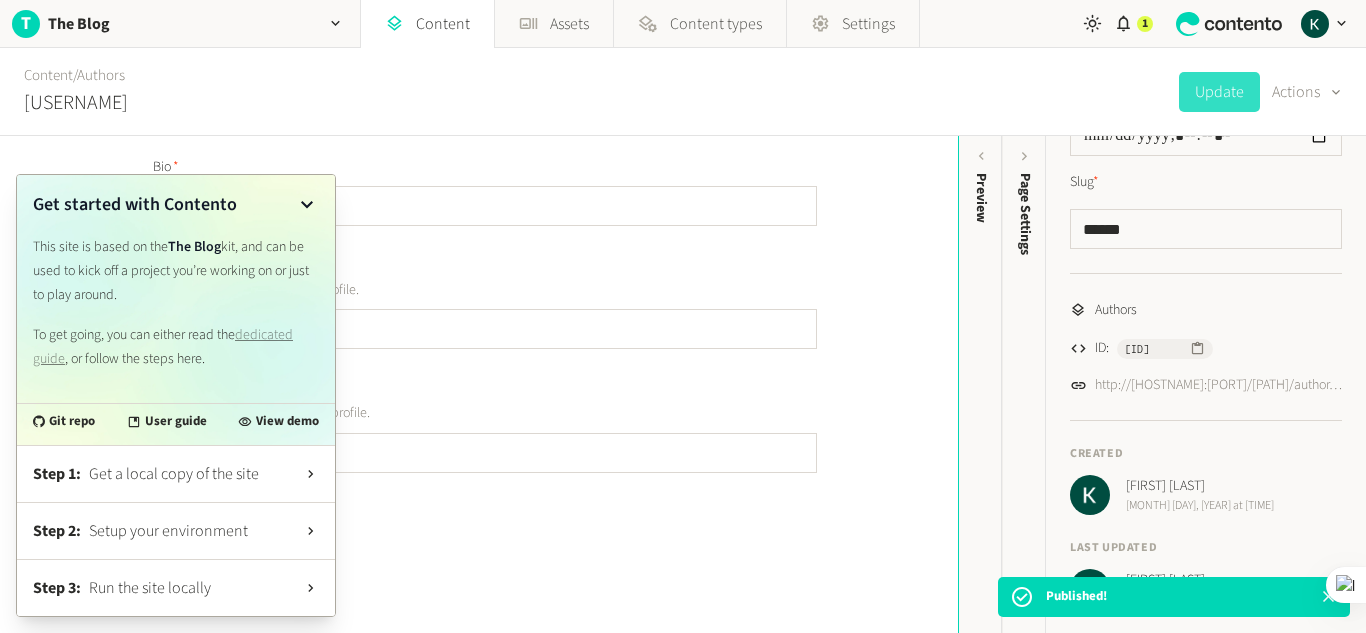 click on "Get a local copy of the site" 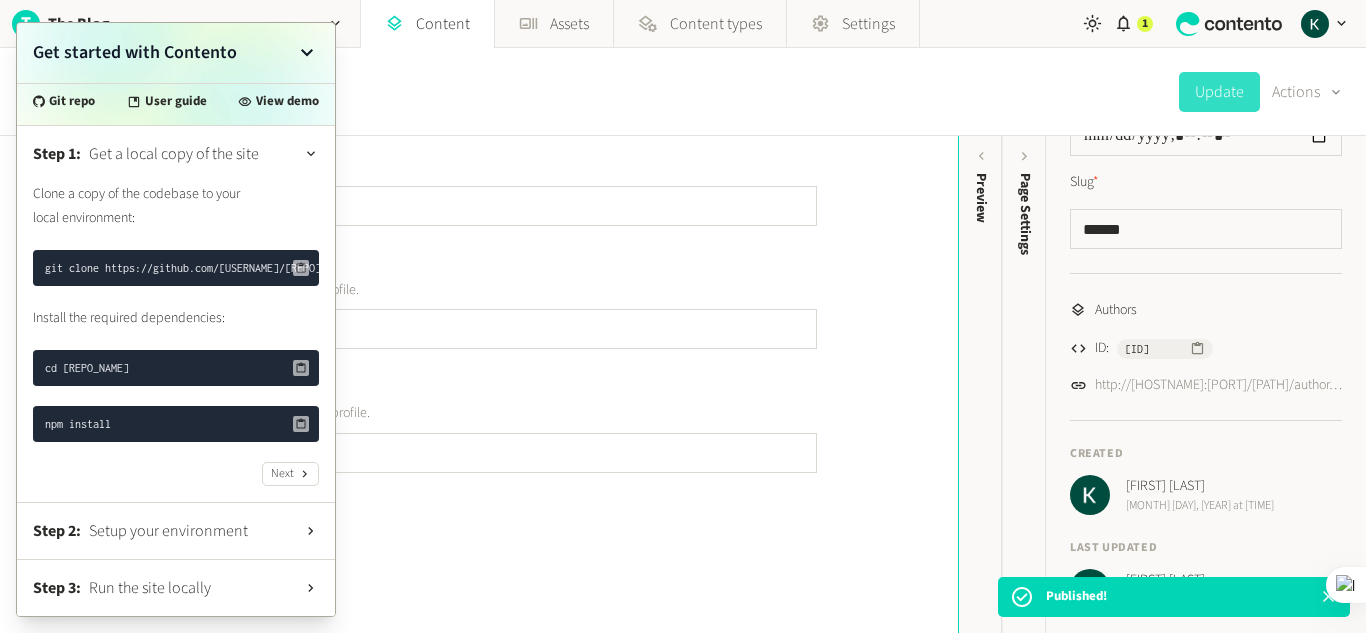 click on "Setup your environment" 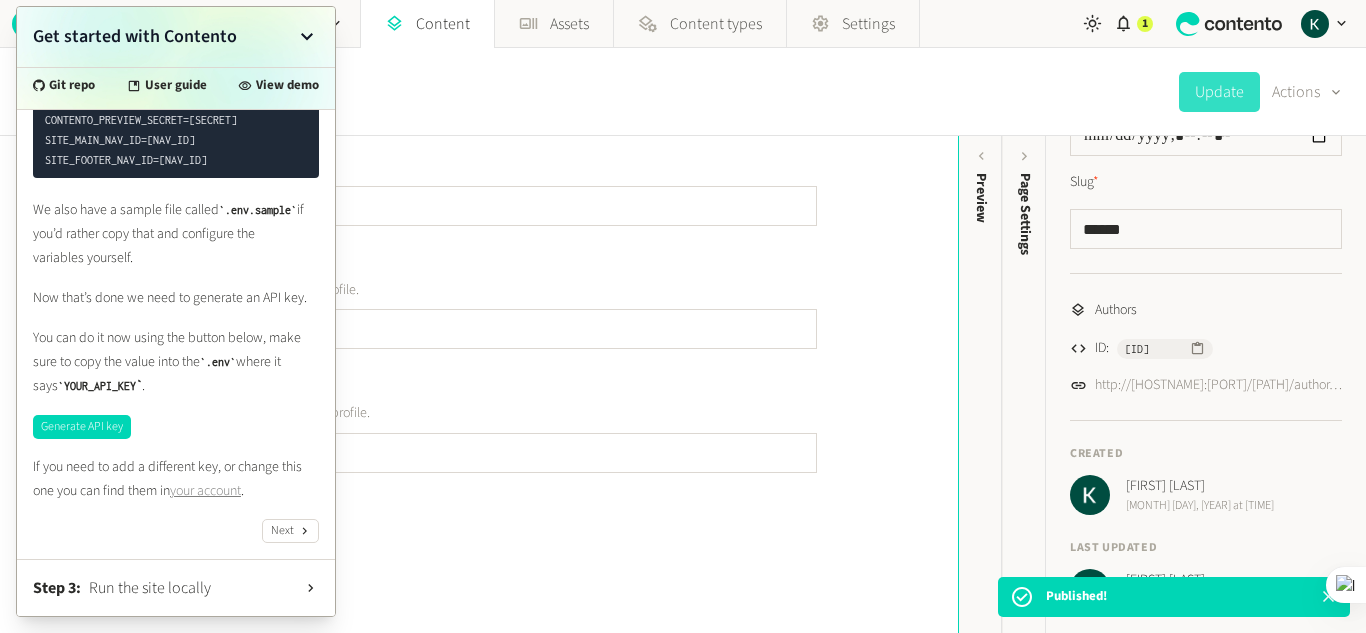 scroll, scrollTop: 307, scrollLeft: 0, axis: vertical 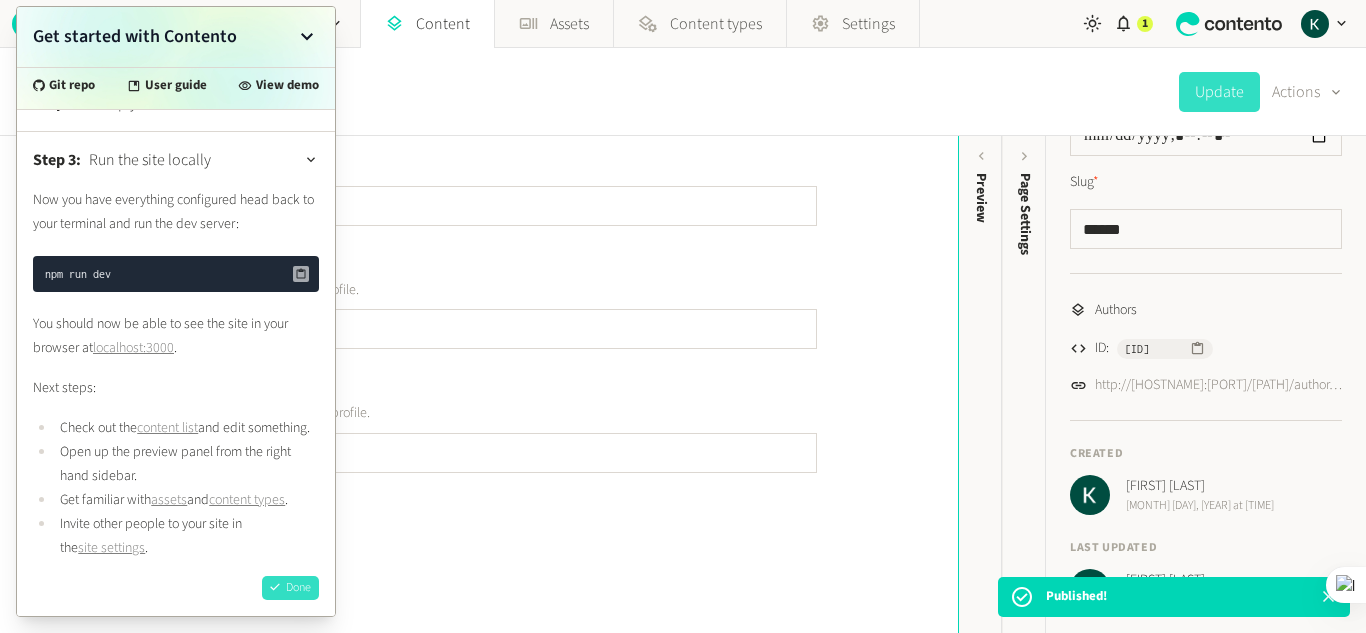 click 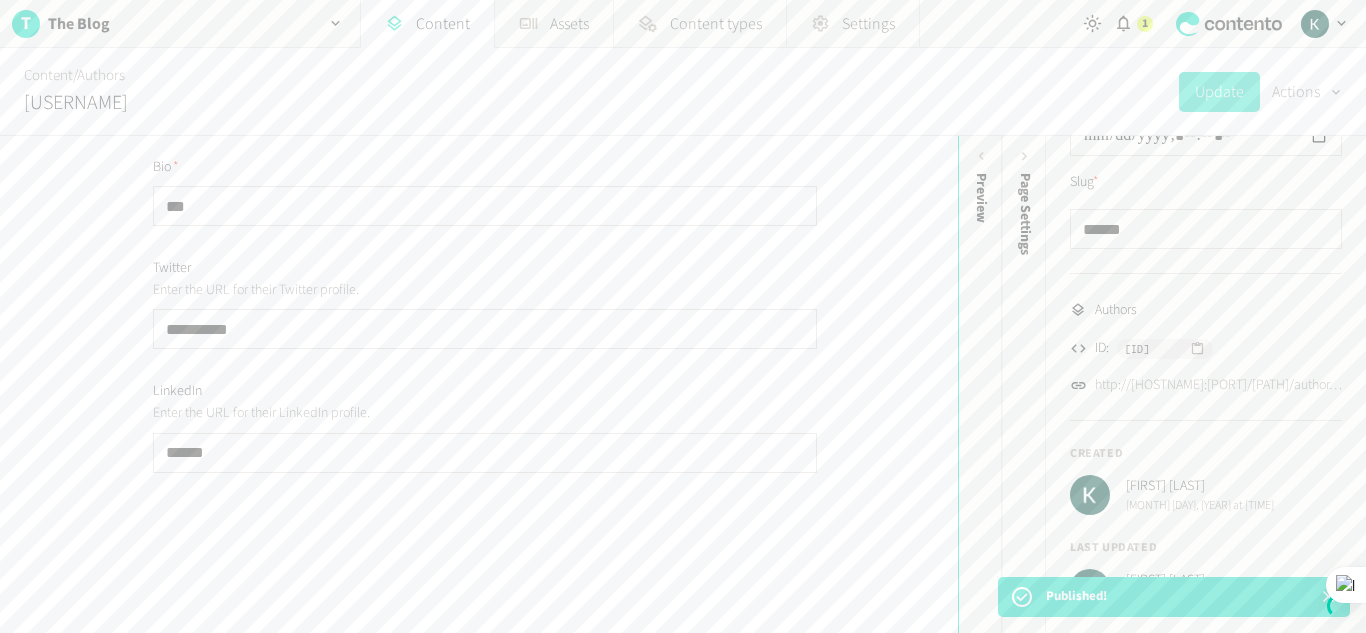 scroll, scrollTop: 0, scrollLeft: 0, axis: both 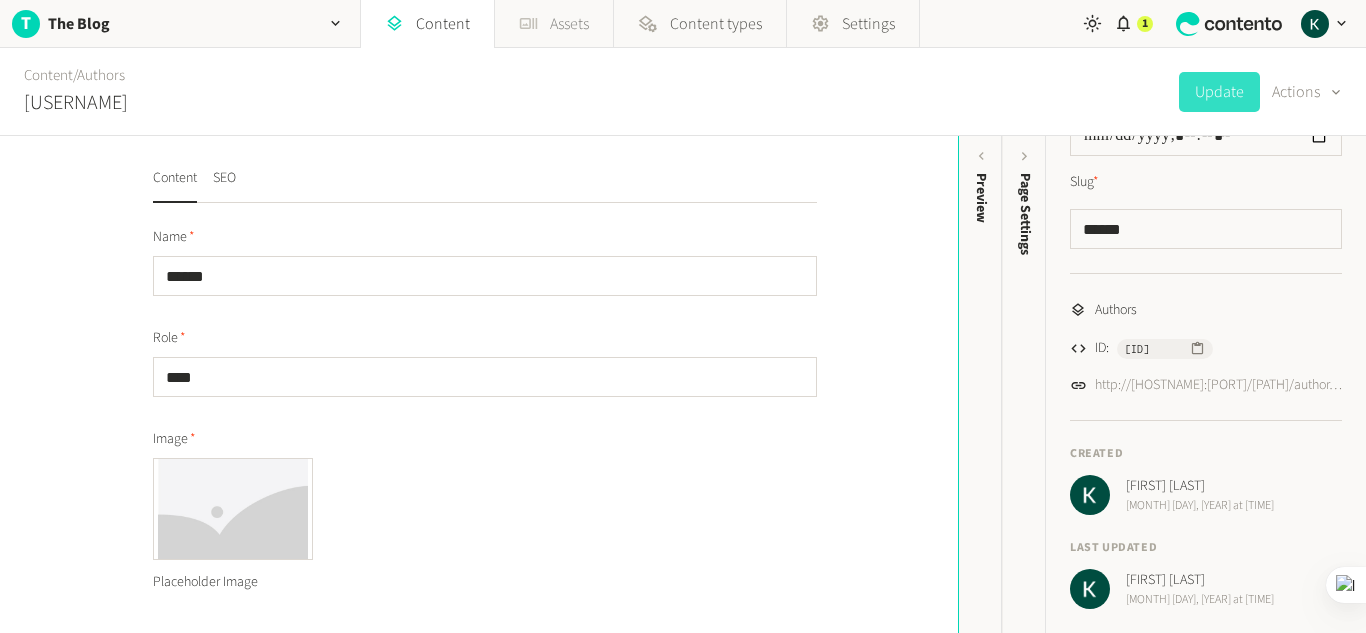 click on "Assets" 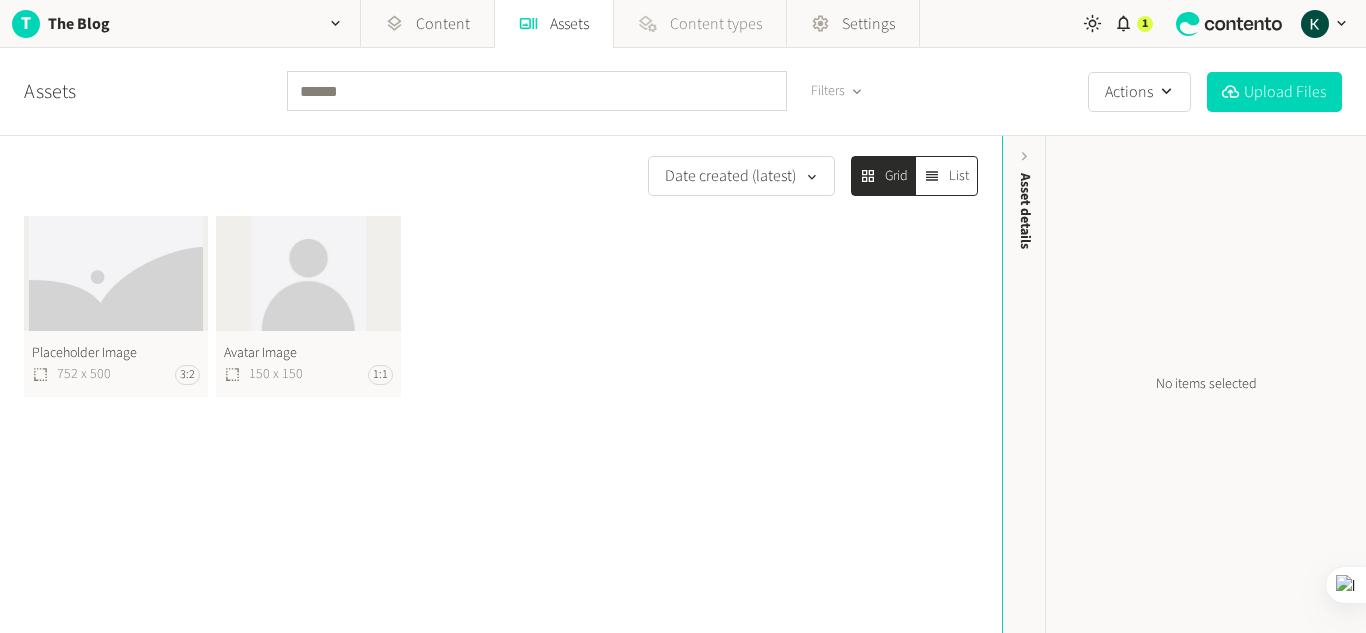click on "Content types" 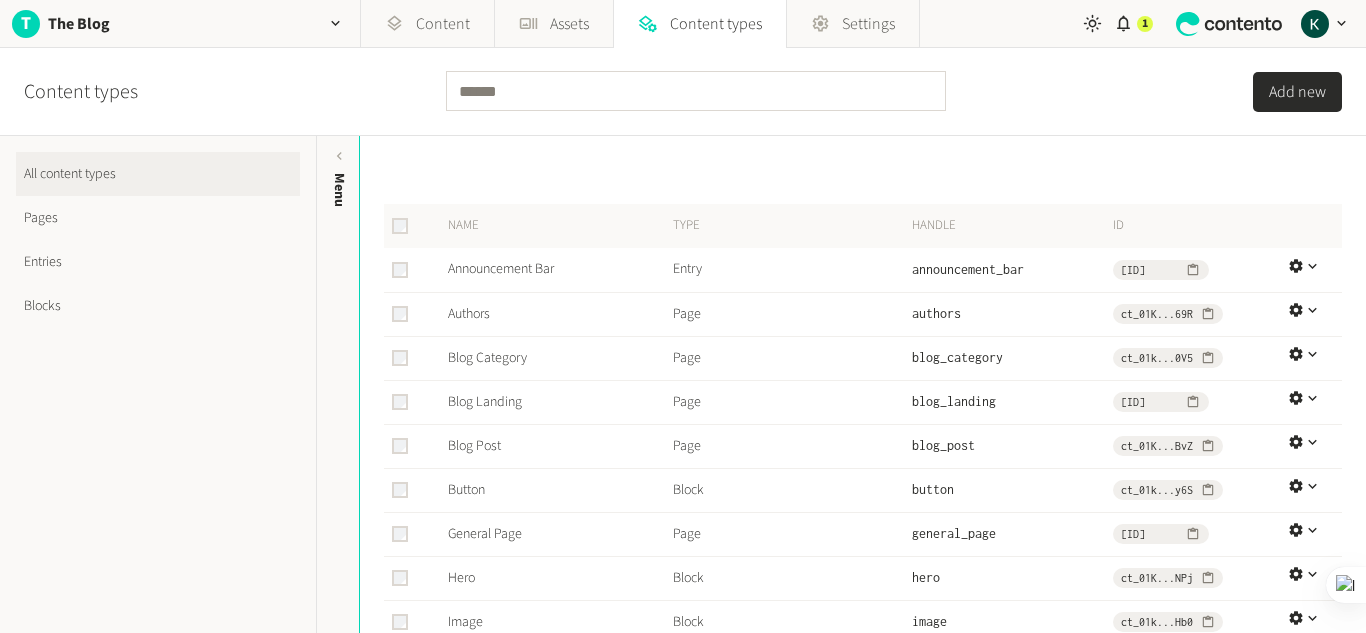 scroll, scrollTop: 4, scrollLeft: 0, axis: vertical 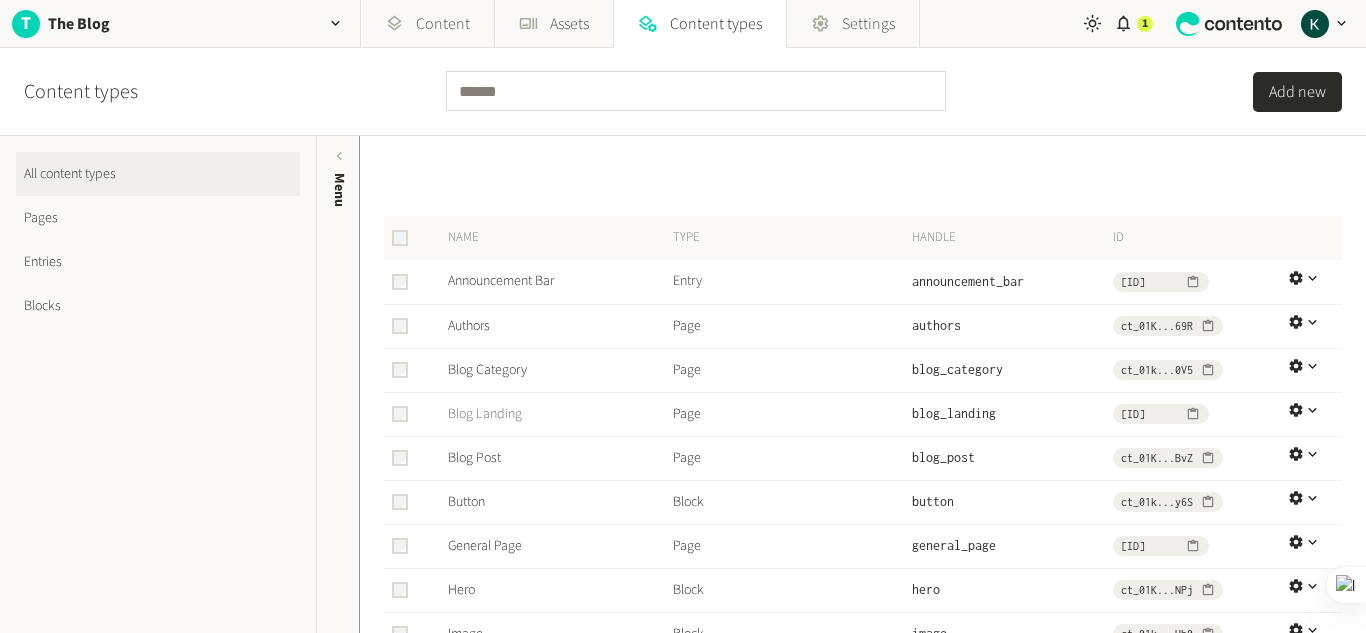 click on "Blog Landing" 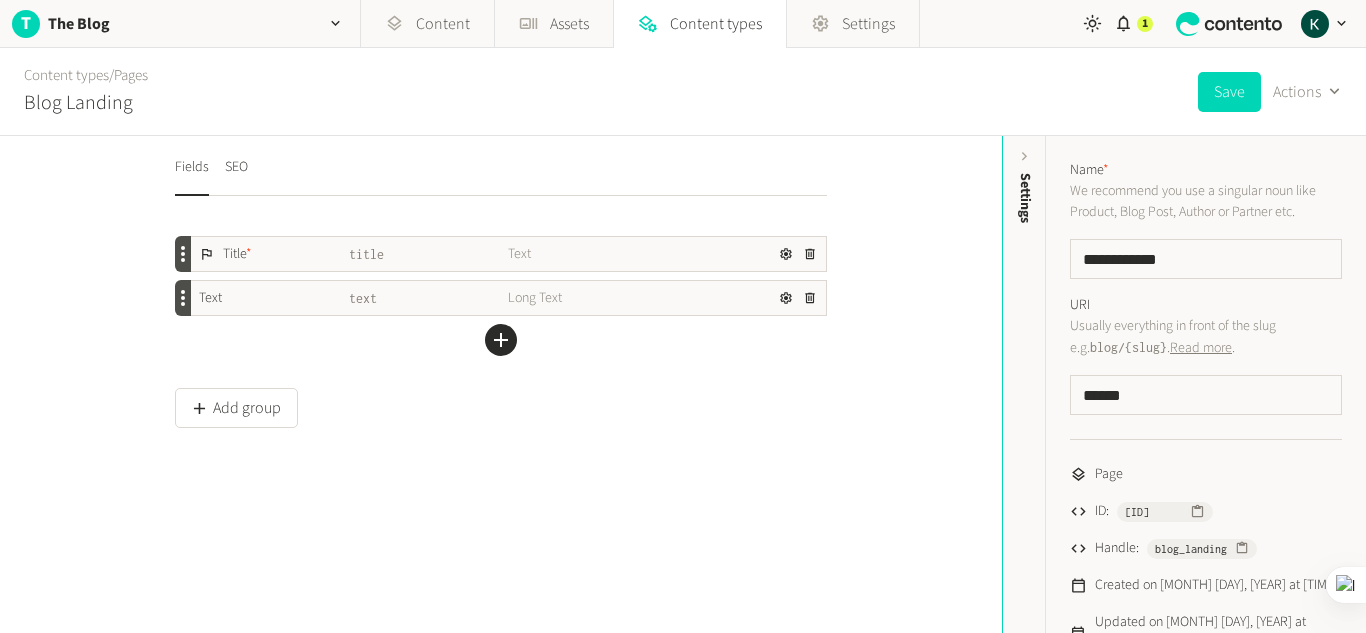 scroll, scrollTop: 24, scrollLeft: 0, axis: vertical 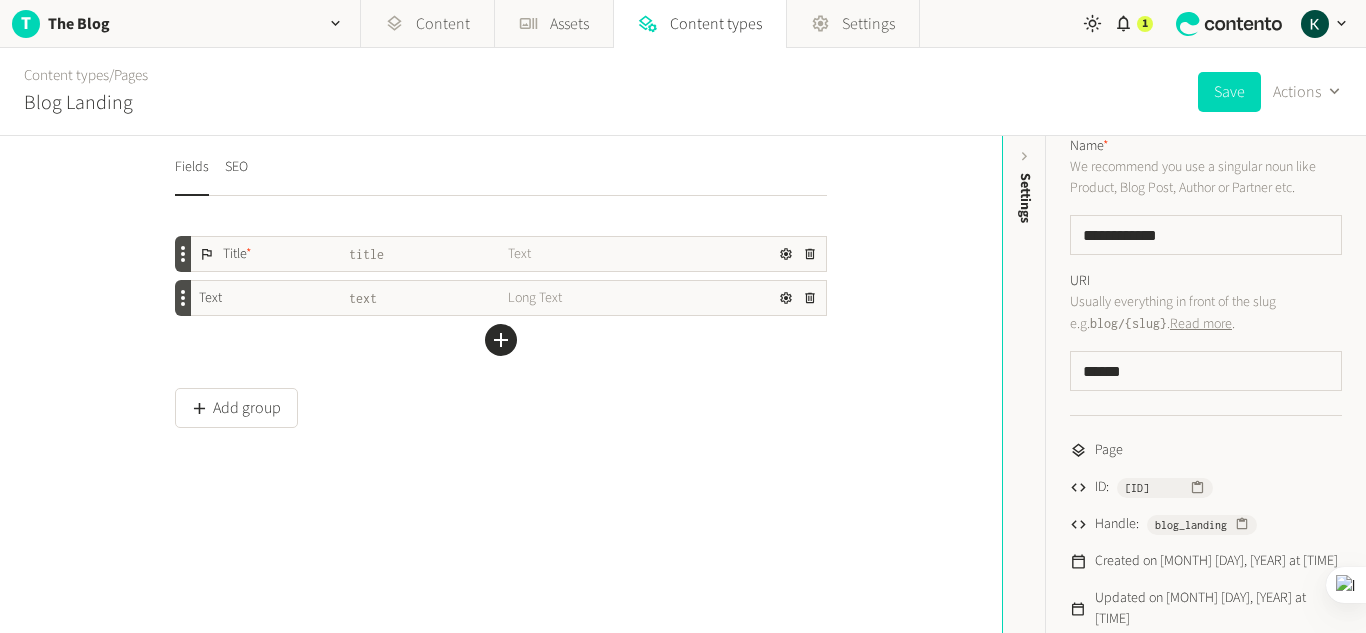 click on "Page" 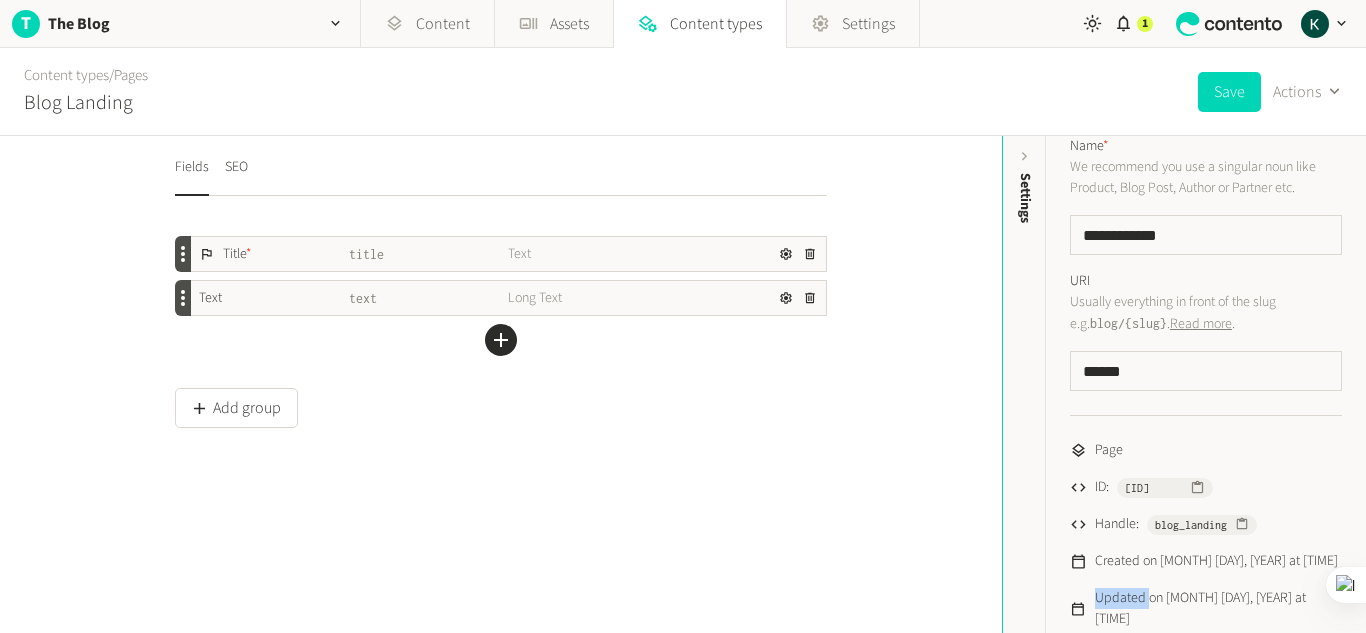 click on "Updated on Jul 17, 2025 at 14:53" 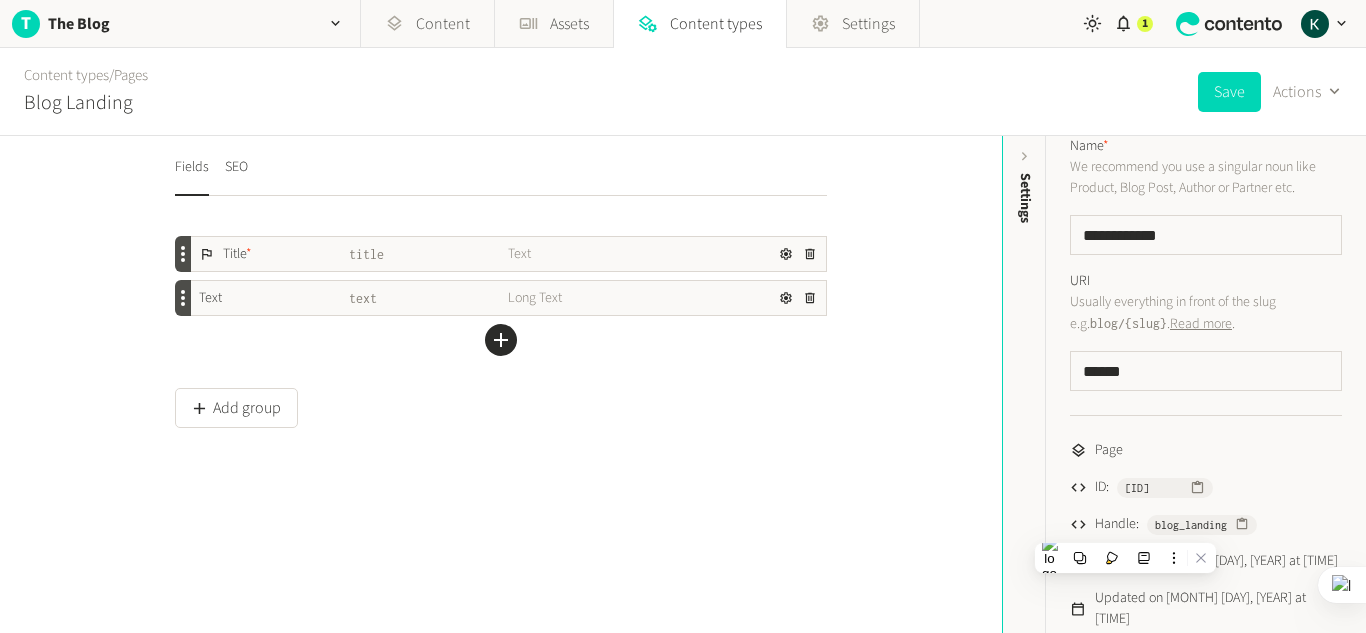 click on "Text  text Long Text" 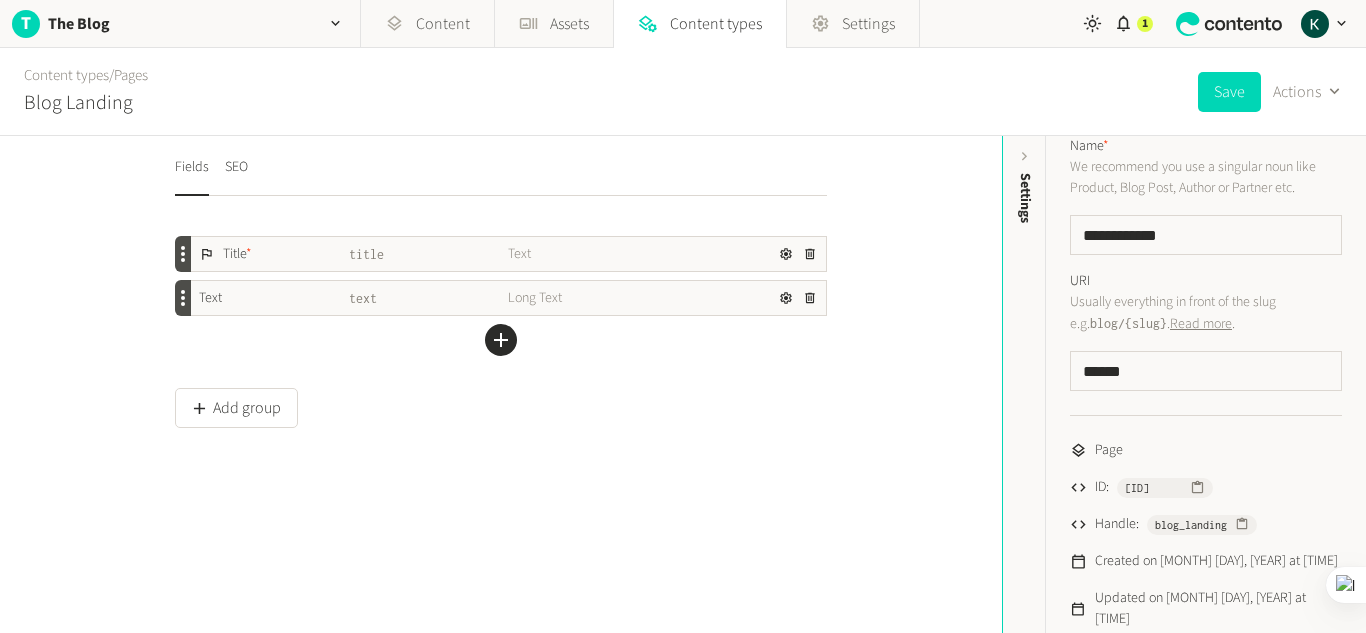 click on "Text" 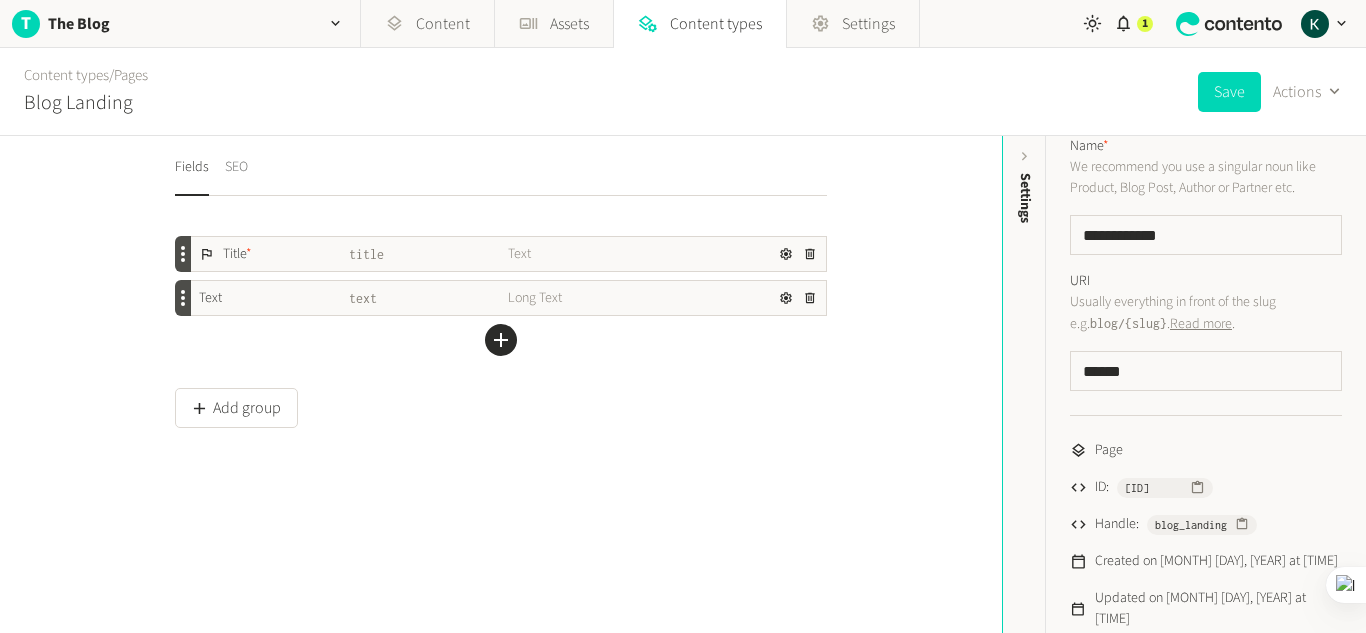 click on "SEO" 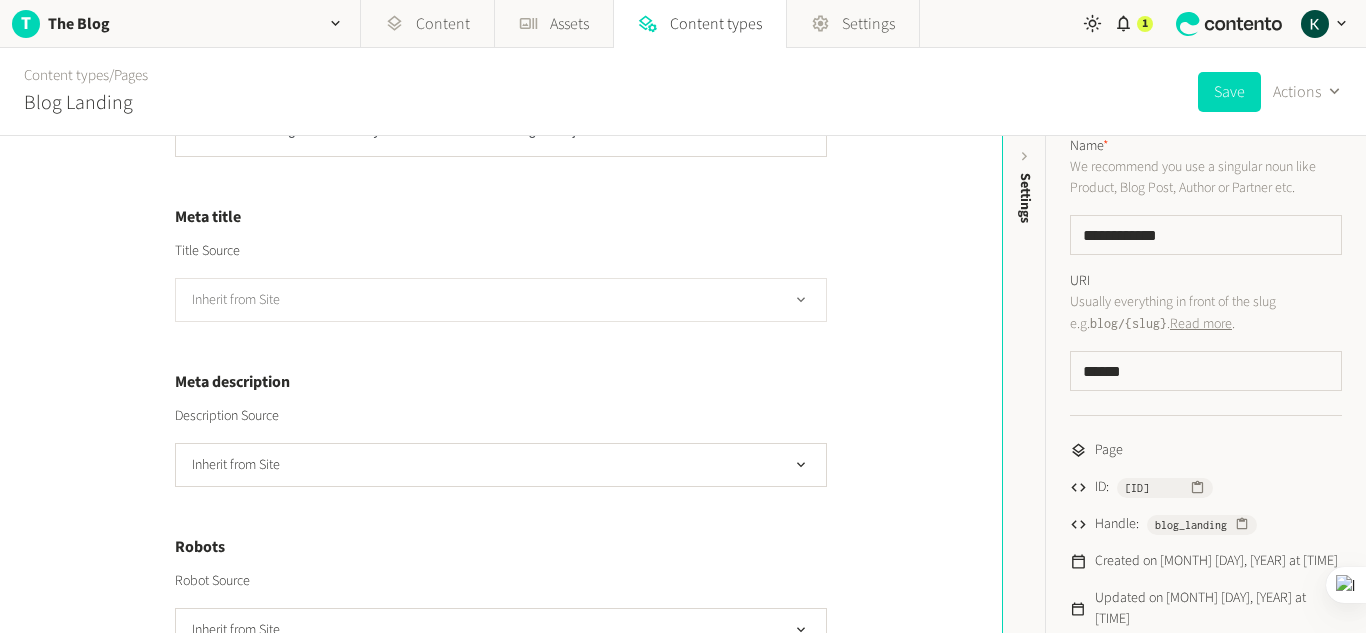 scroll, scrollTop: 400, scrollLeft: 0, axis: vertical 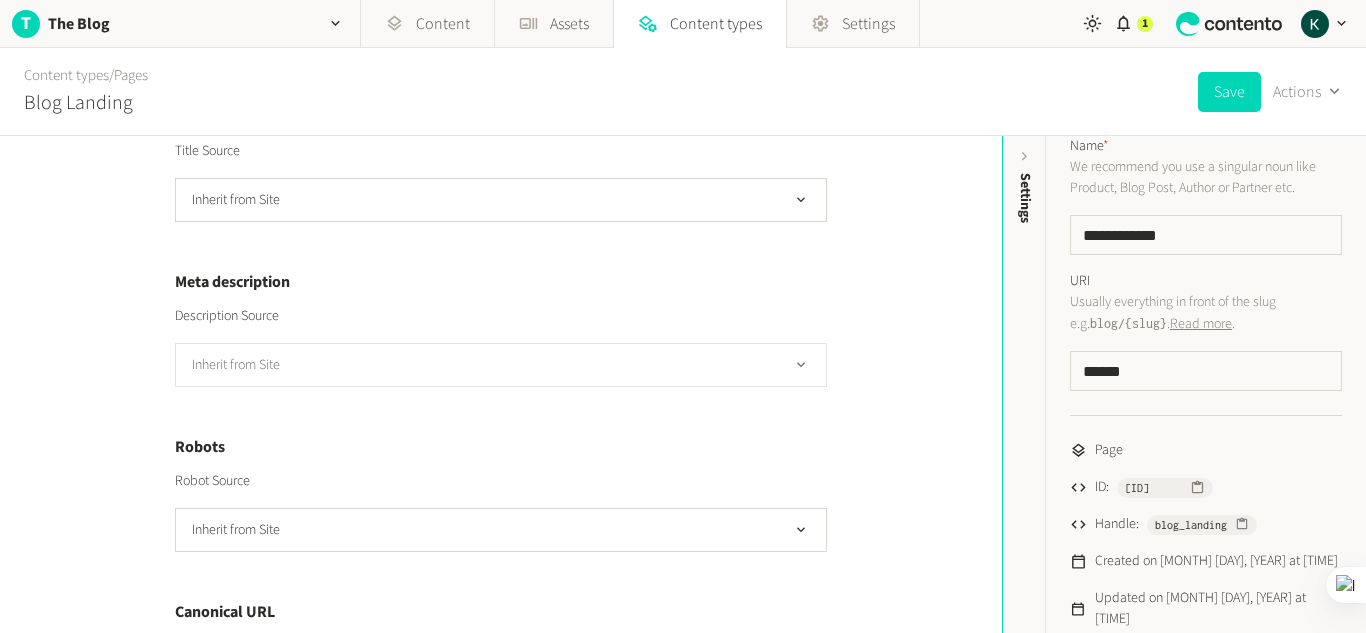 click on "Inherit from Site" 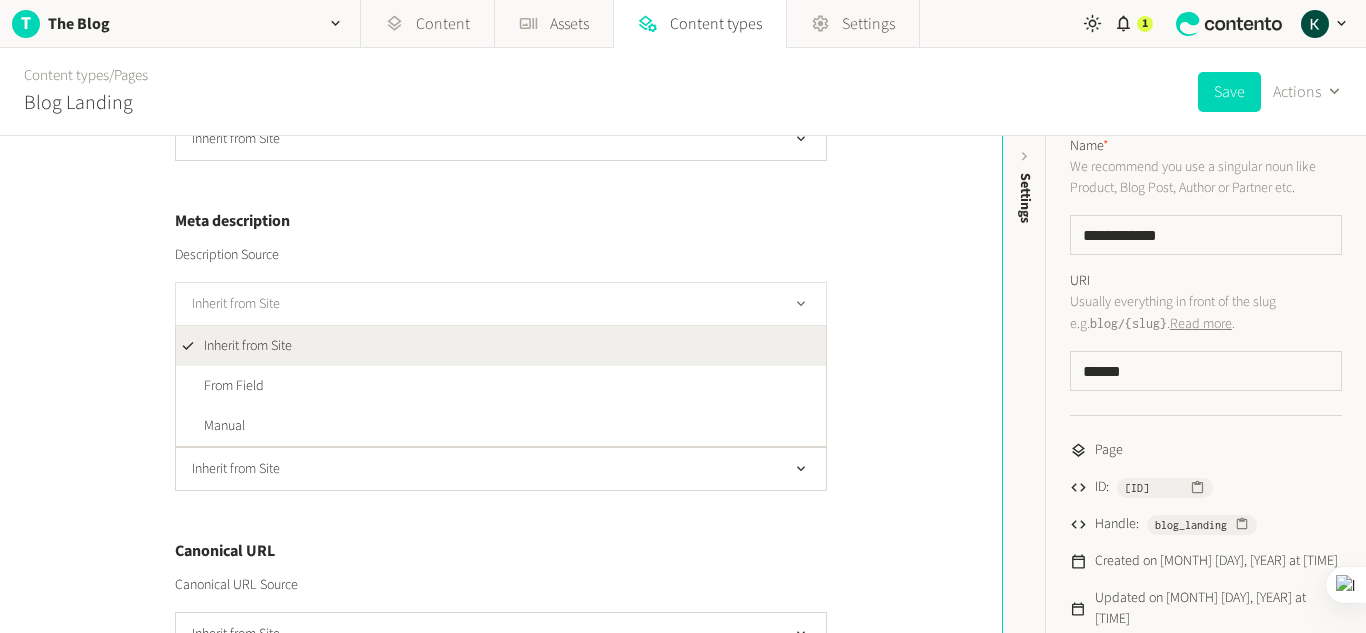 scroll, scrollTop: 532, scrollLeft: 0, axis: vertical 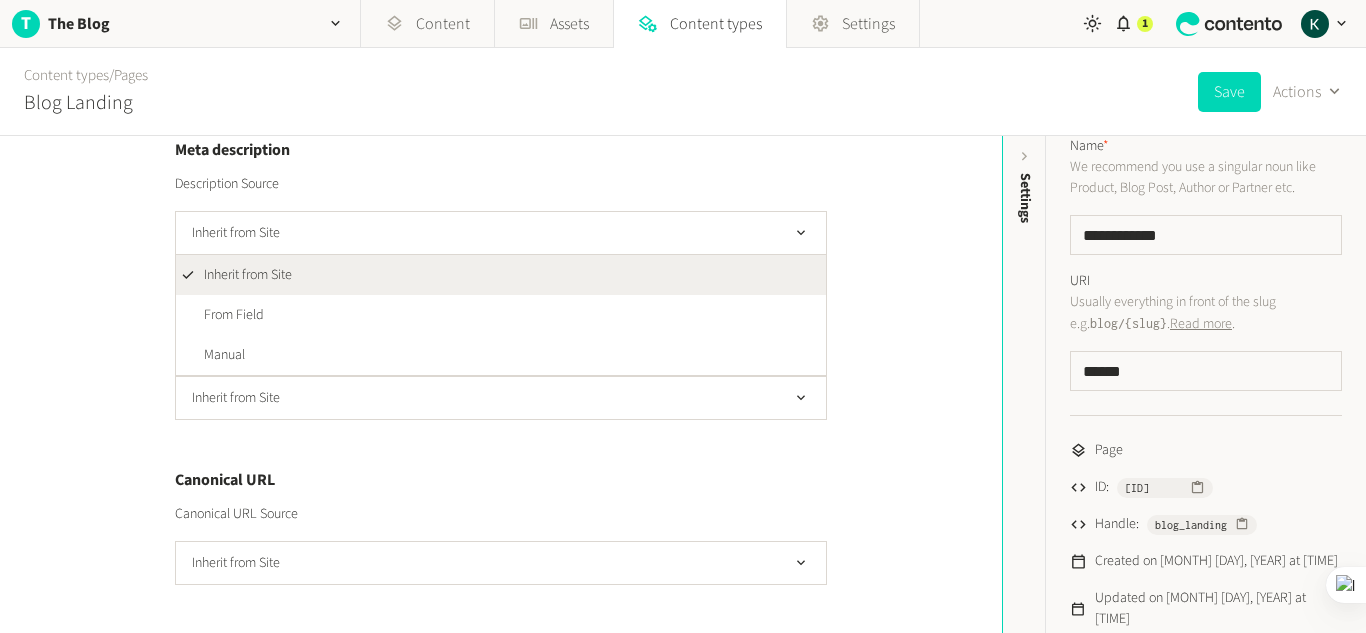 click on "Fields  SEO  SEO Open graph Preview localhost http://localhost:3000 › blog Blog Starter Kit - Contento This is the Blog Starter Kit by Contento. Created using Next.js and Tailwind CSS. Meta title Title Source Inherit from Site Meta description Description Source Inherit from Site Inherit from Site From Field Manual Robots Robot Source Inherit from Site Canonical URL Canonical URL Source Inherit from Site" 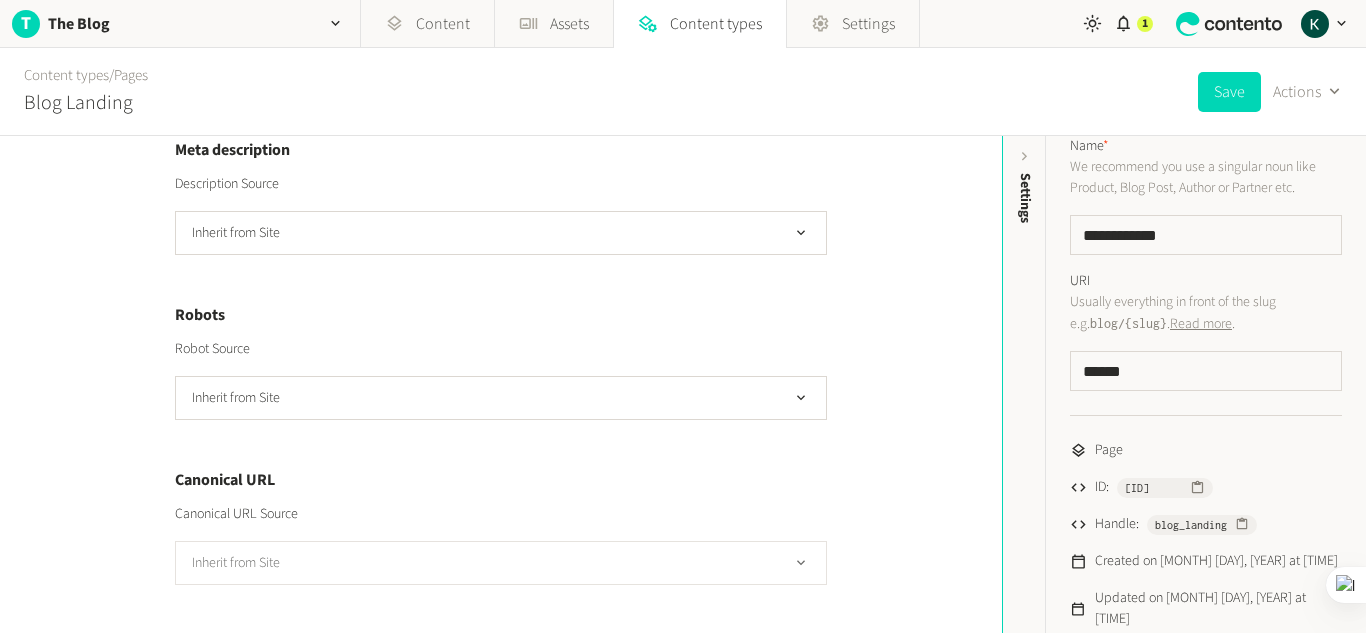 click on "Inherit from Site" 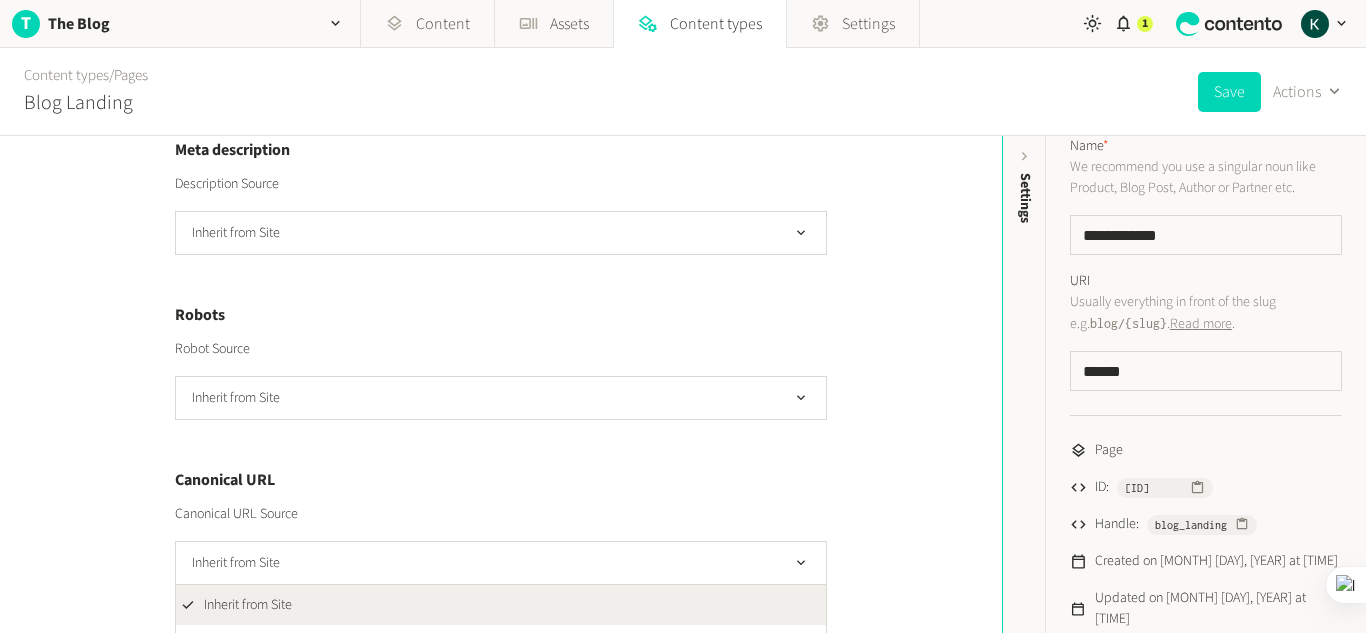 click on "Fields  SEO  SEO Open graph Preview localhost http://localhost:3000 › blog Blog Starter Kit - Contento This is the Blog Starter Kit by Contento. Created using Next.js and Tailwind CSS. Meta title Title Source Inherit from Site Meta description Description Source Inherit from Site Robots Robot Source Inherit from Site Canonical URL Canonical URL Source Inherit from Site Inherit from Site Manual" 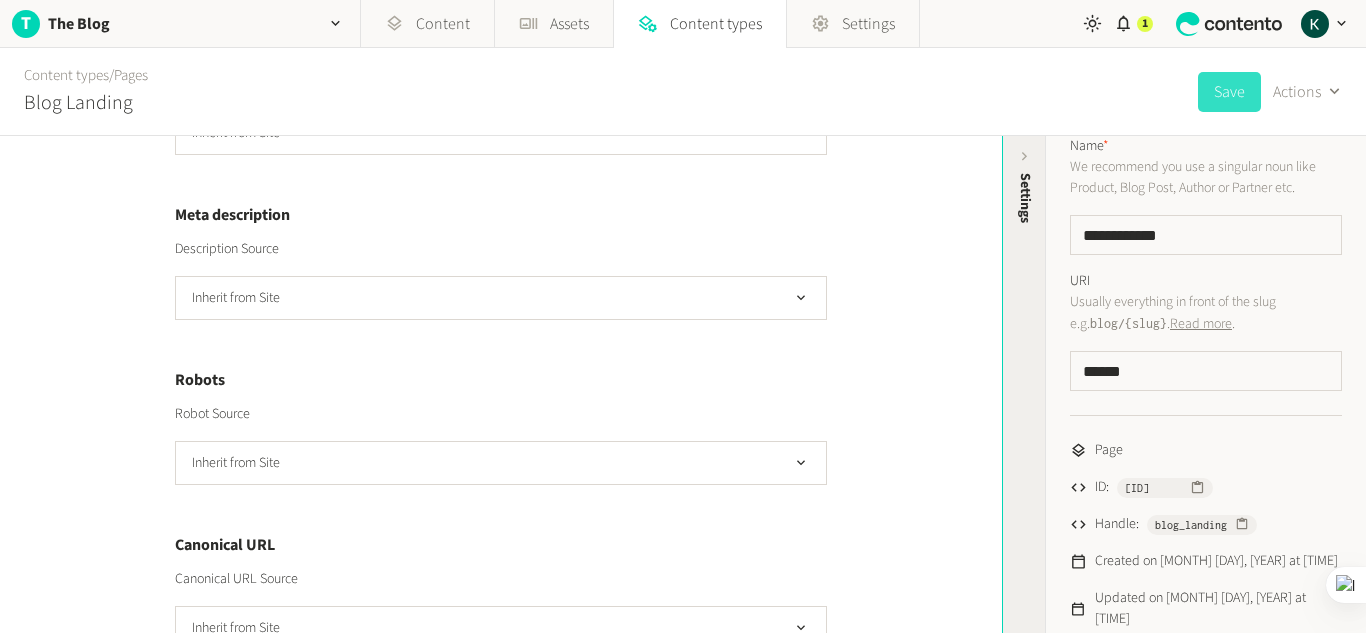 scroll, scrollTop: 432, scrollLeft: 0, axis: vertical 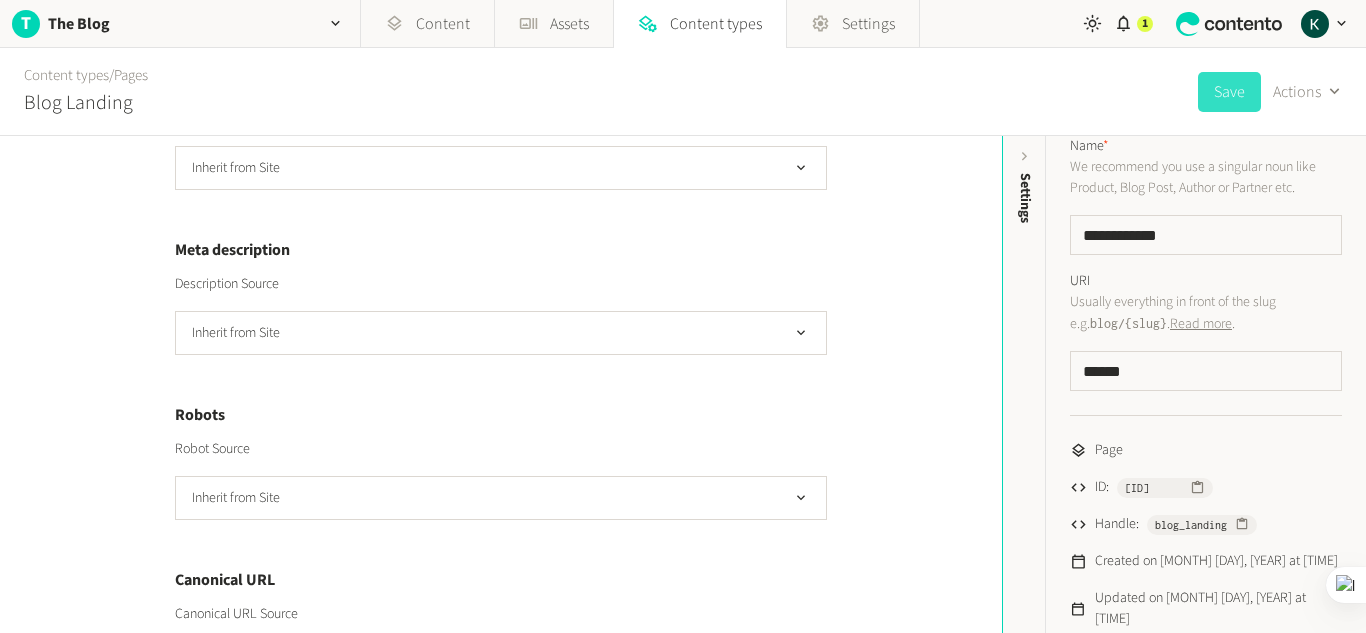 click on "Save" 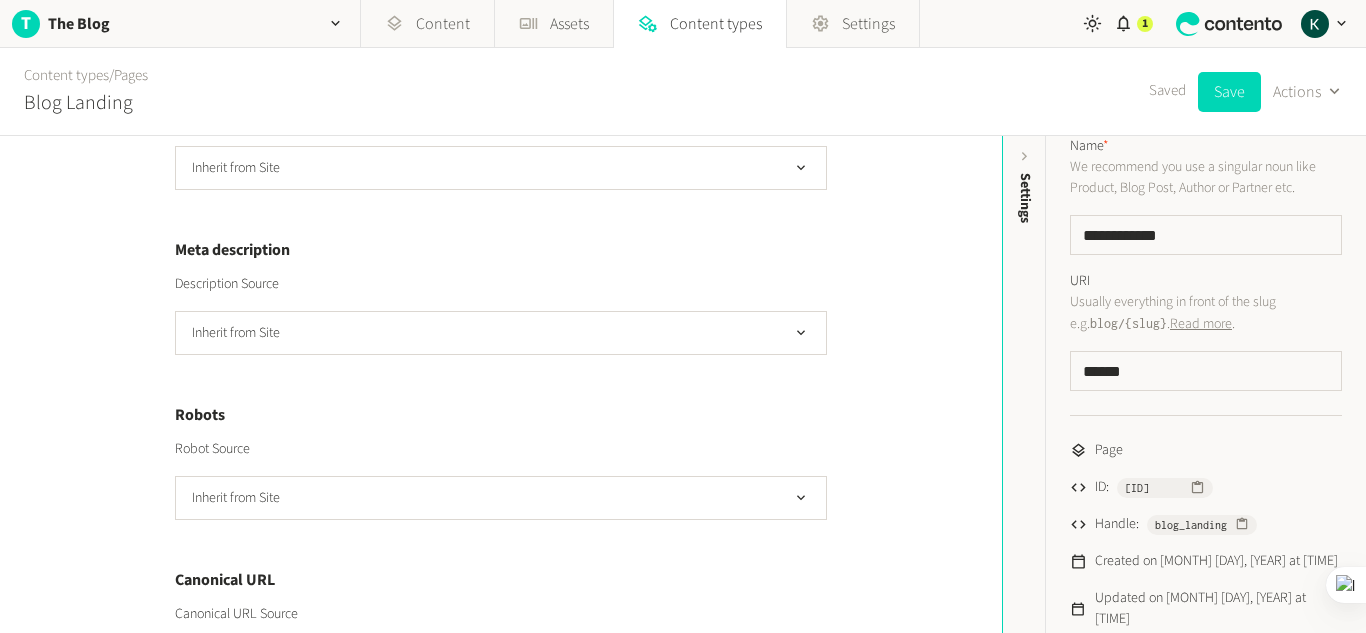 click 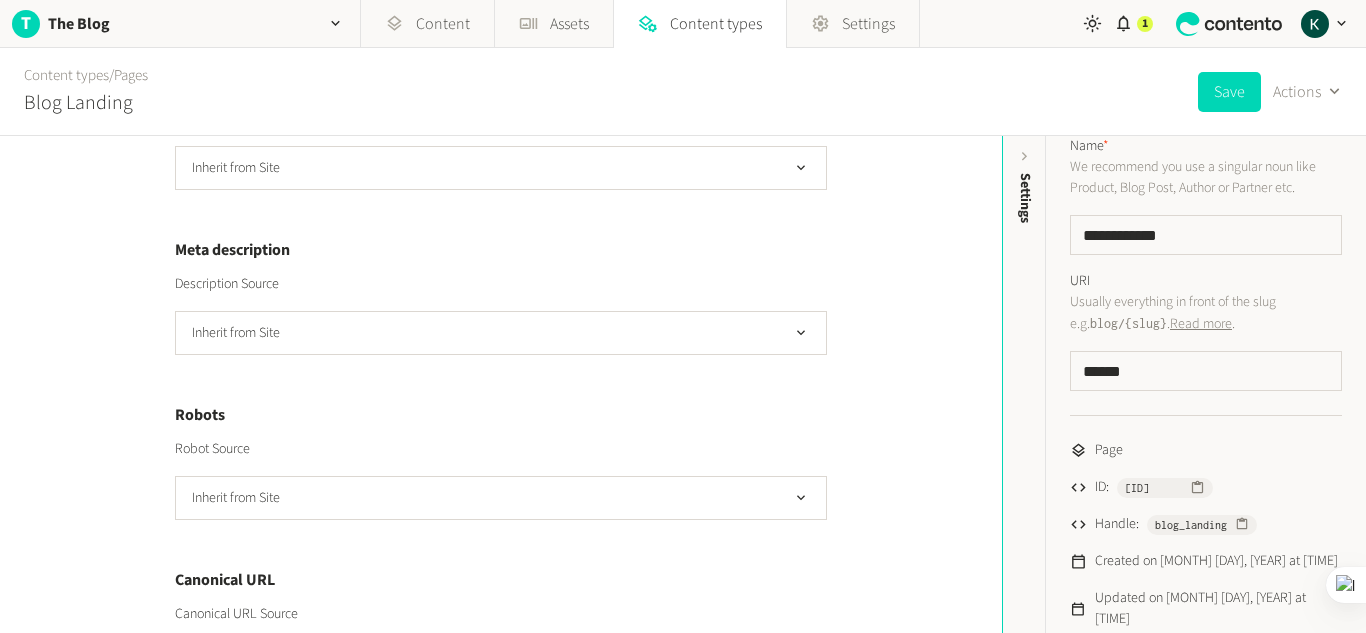 click 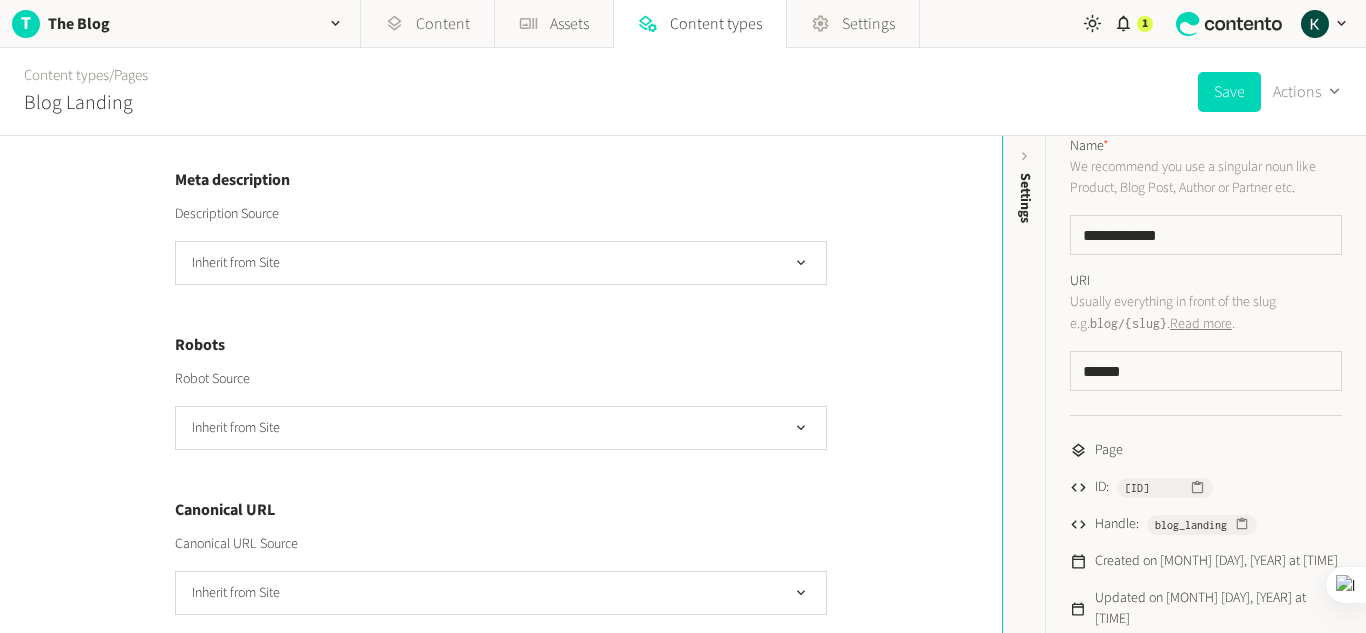 scroll, scrollTop: 532, scrollLeft: 0, axis: vertical 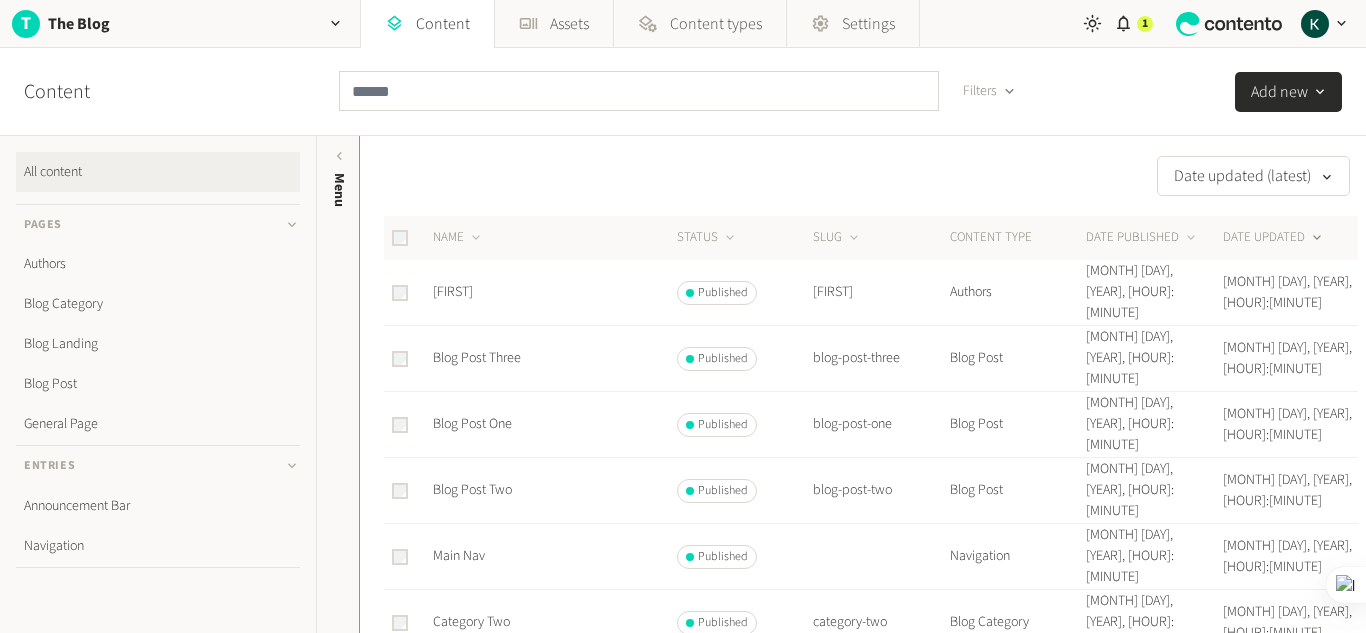 click on "All content" 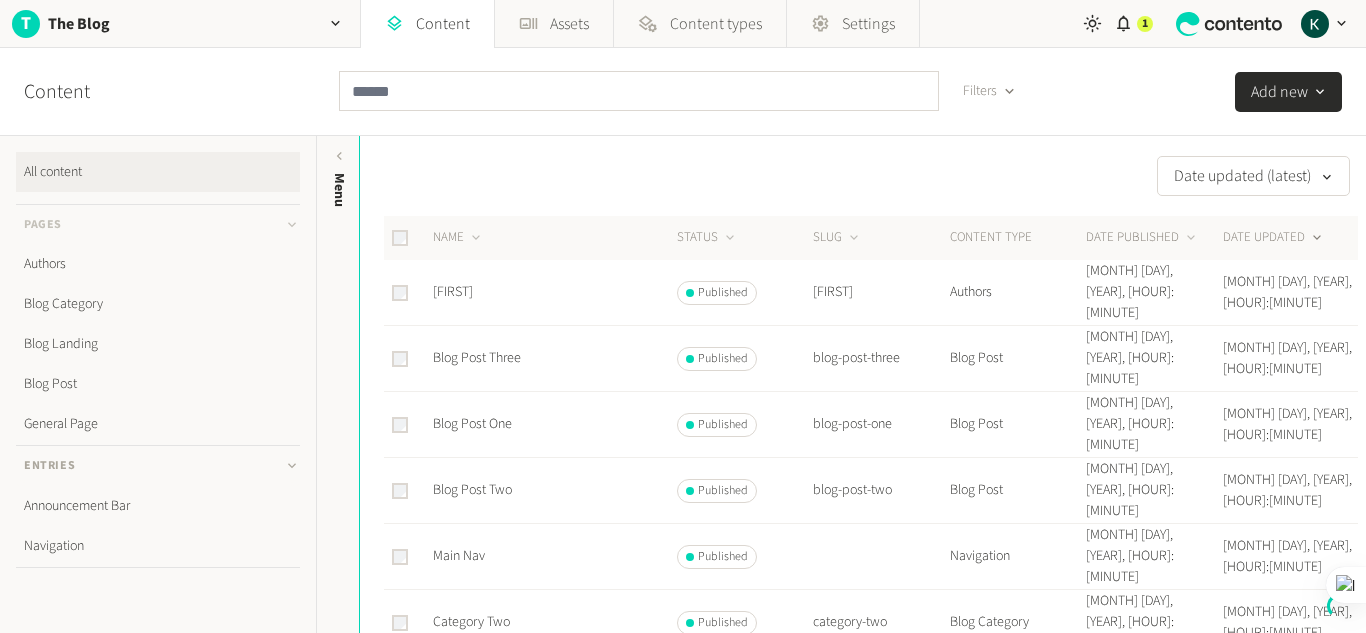 click on "Pages" 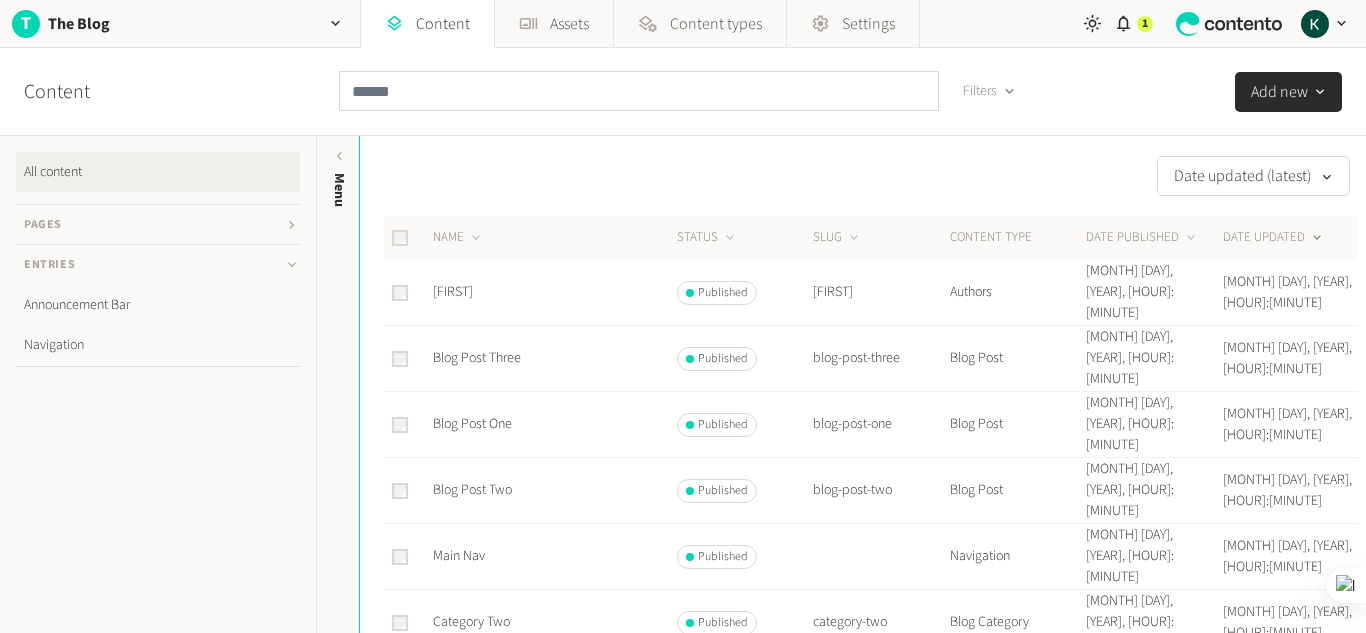 click on "Entries" 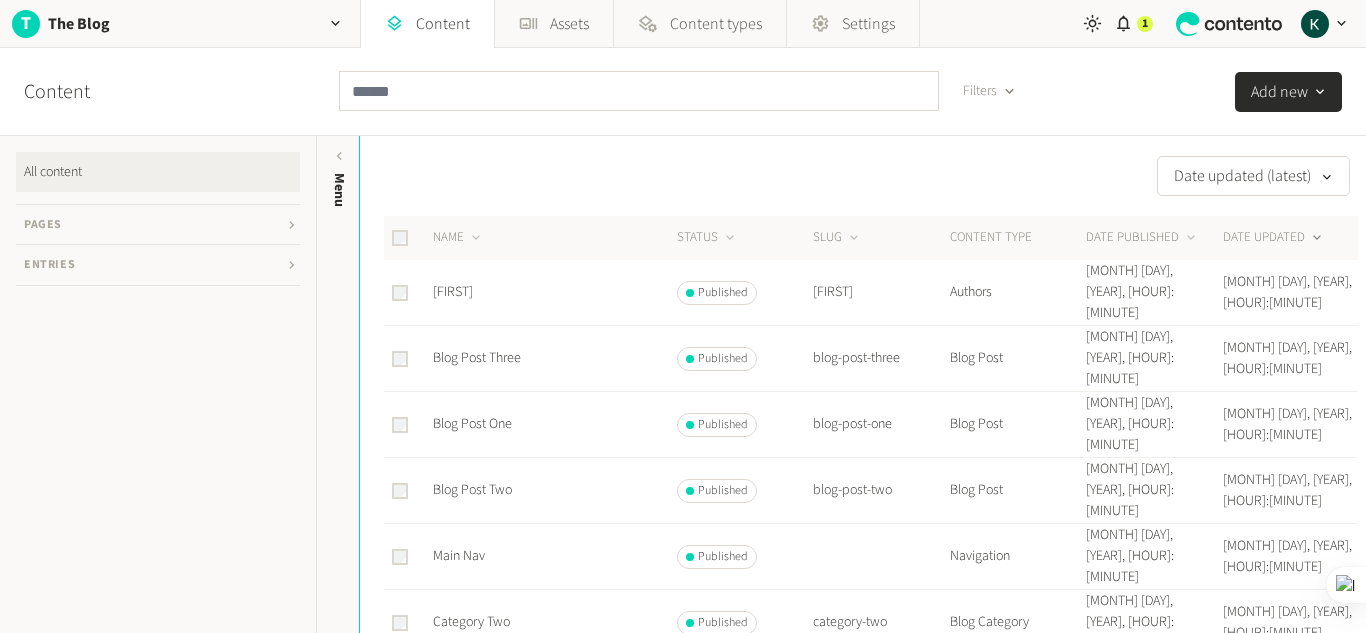 click on "Entries" 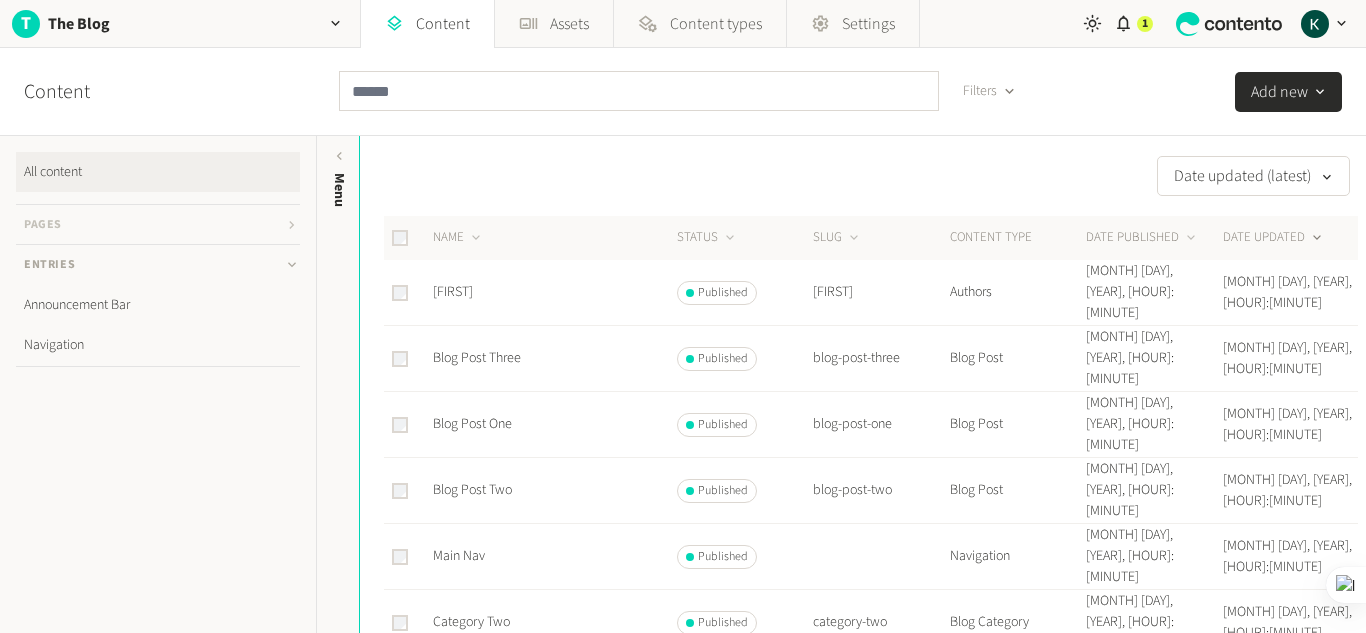 click on "Pages" 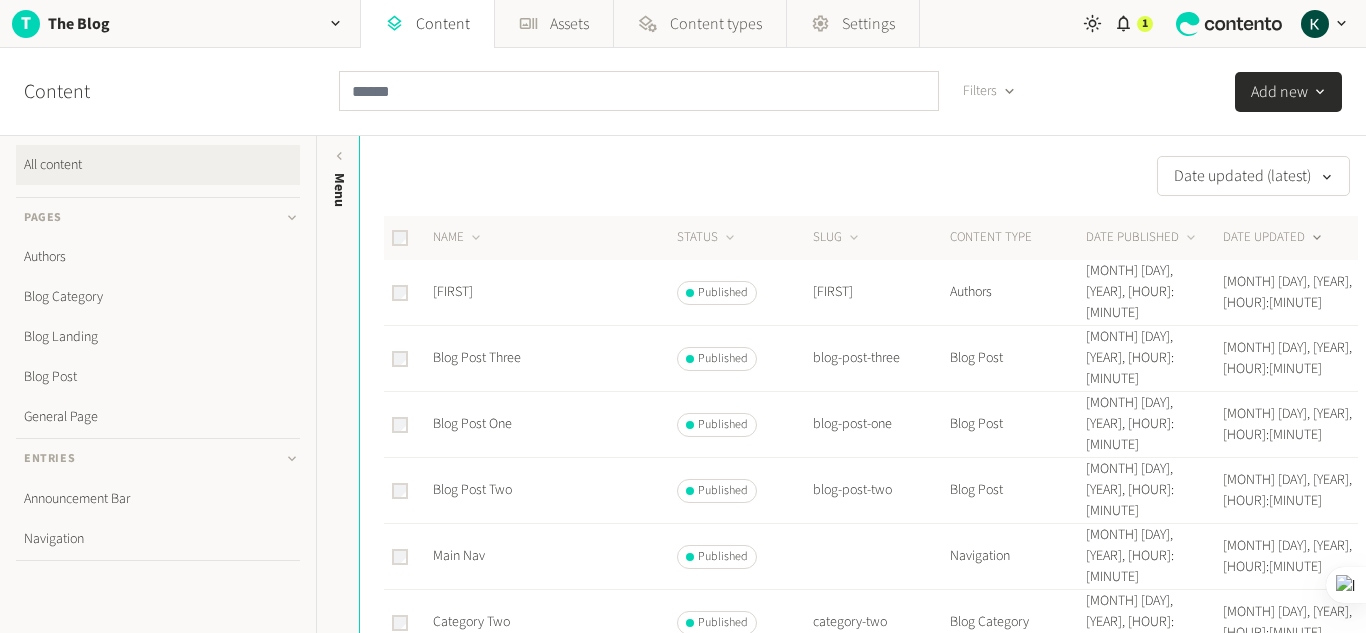 scroll, scrollTop: 0, scrollLeft: 0, axis: both 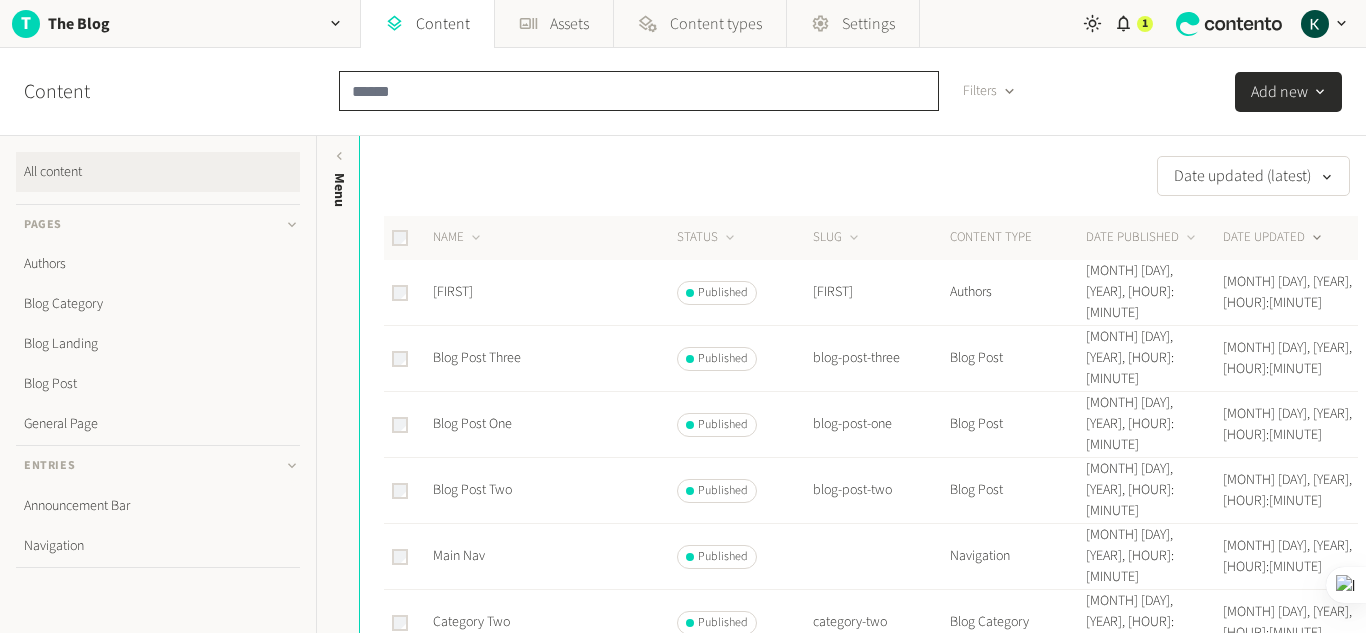click 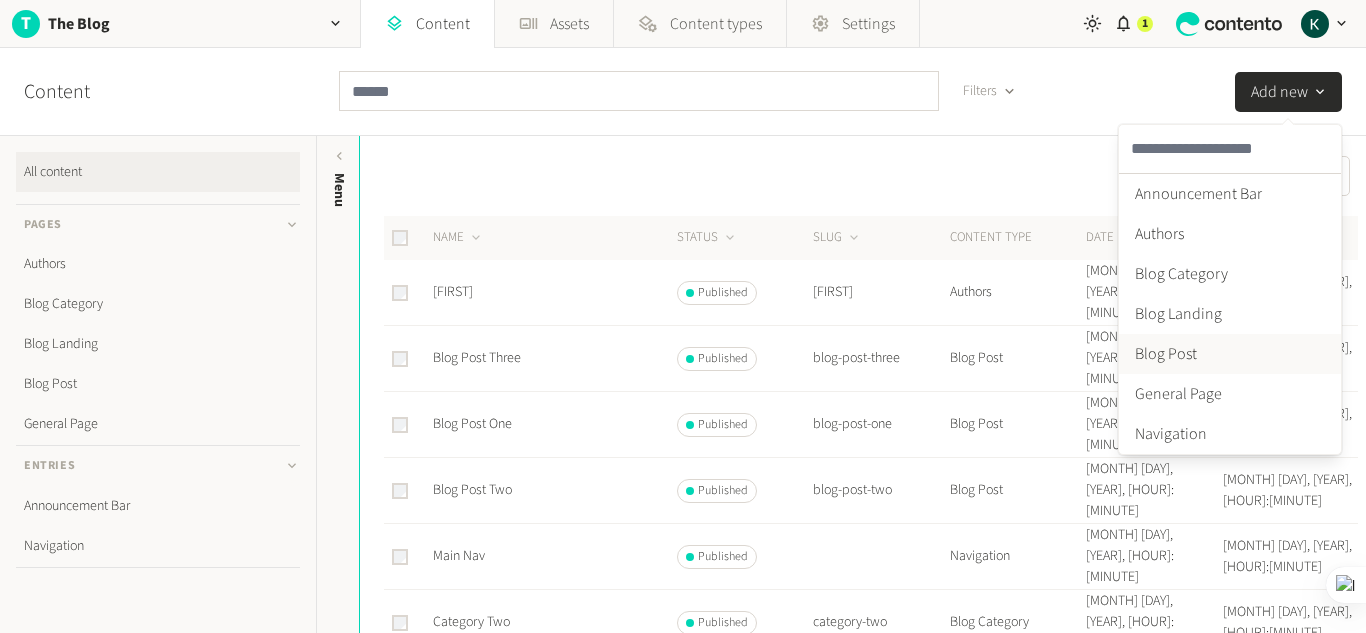 click on "Blog Post" 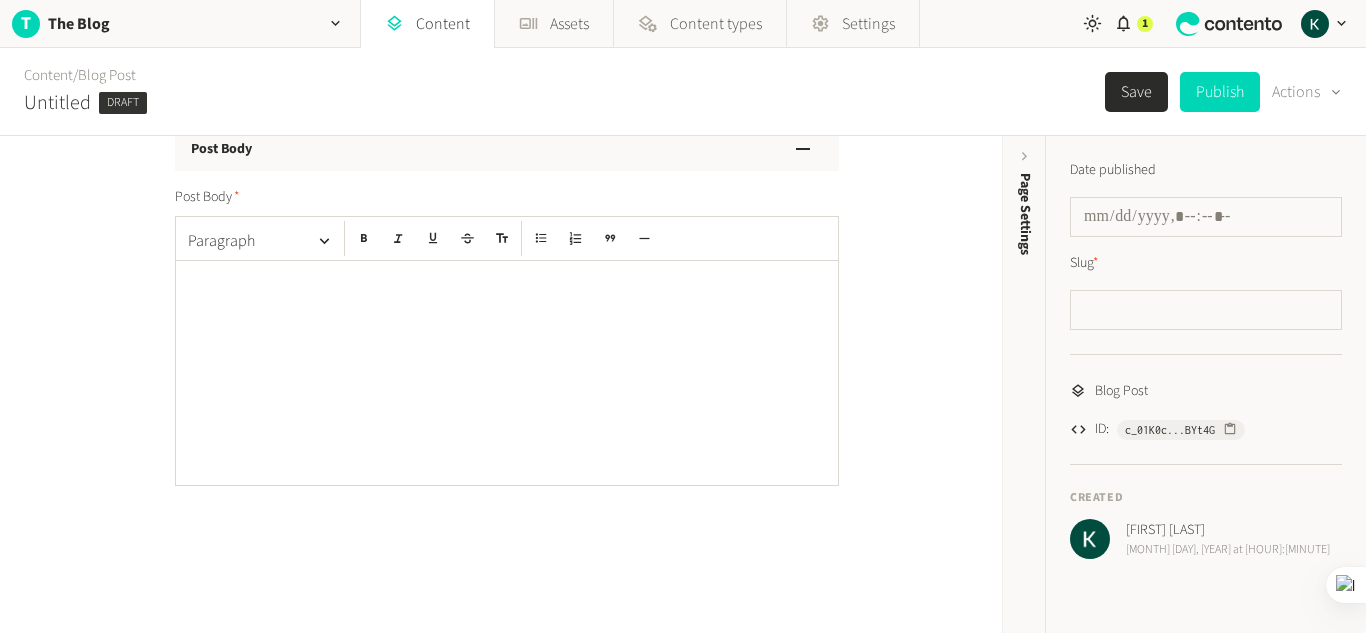 click 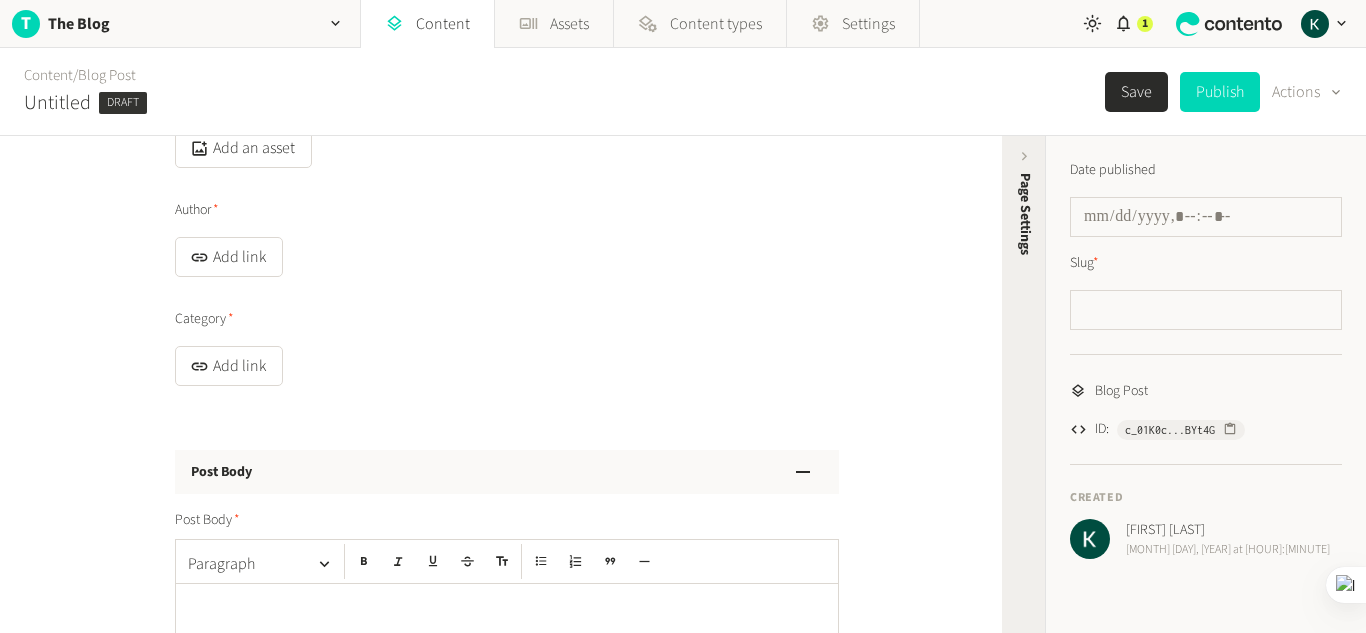 scroll, scrollTop: 461, scrollLeft: 0, axis: vertical 